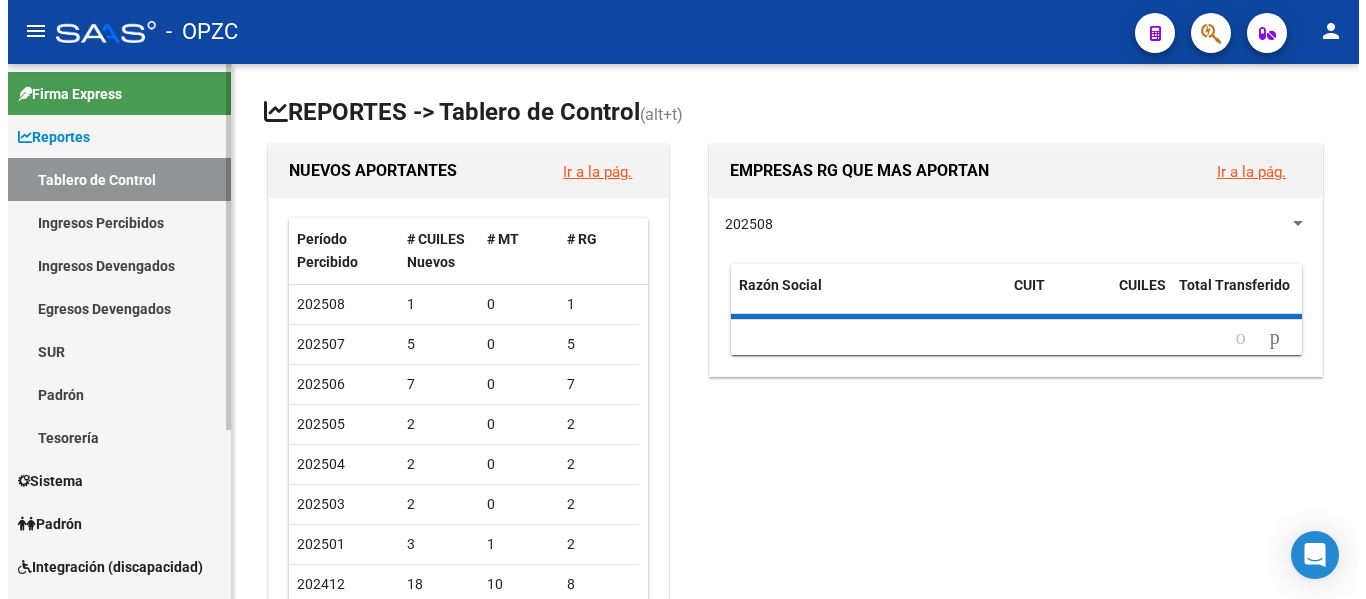 scroll, scrollTop: 0, scrollLeft: 0, axis: both 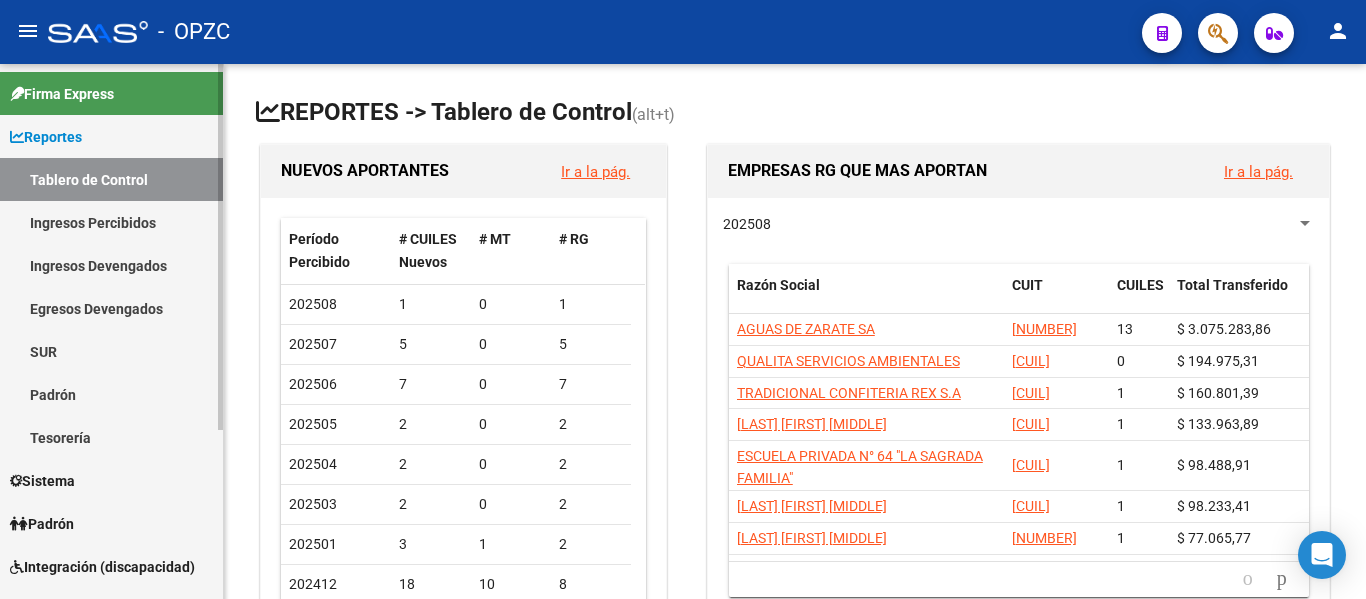click on "Padrón" at bounding box center [111, 523] 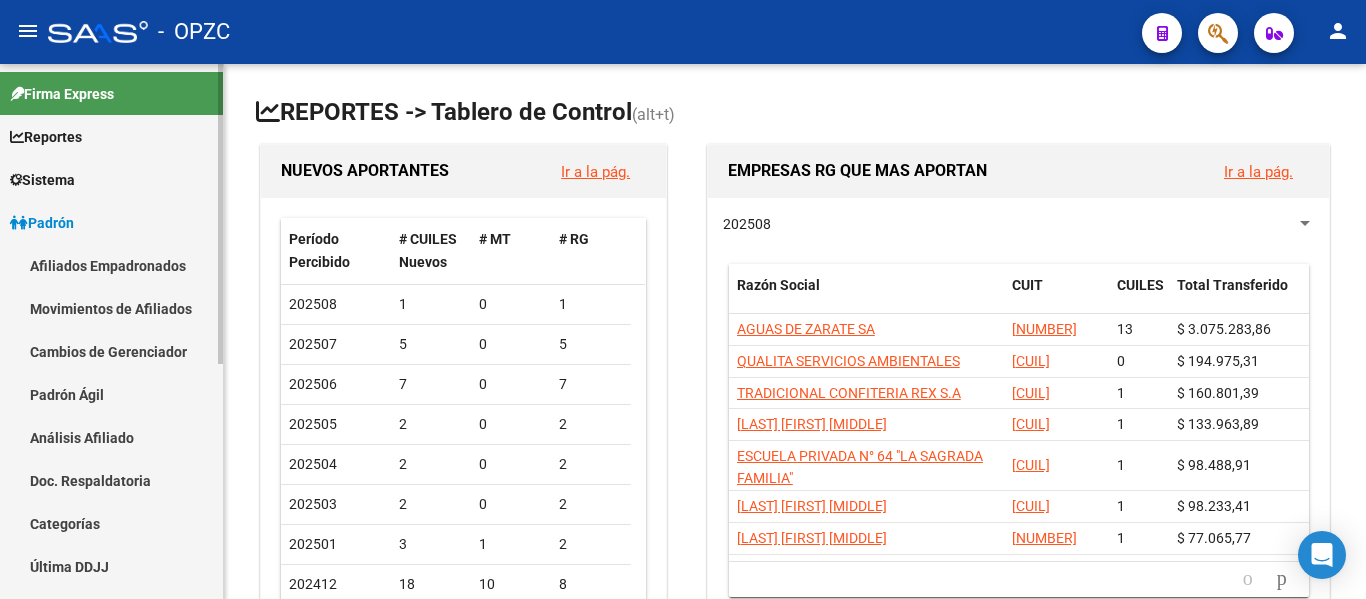 click on "Afiliados Empadronados" at bounding box center (111, 265) 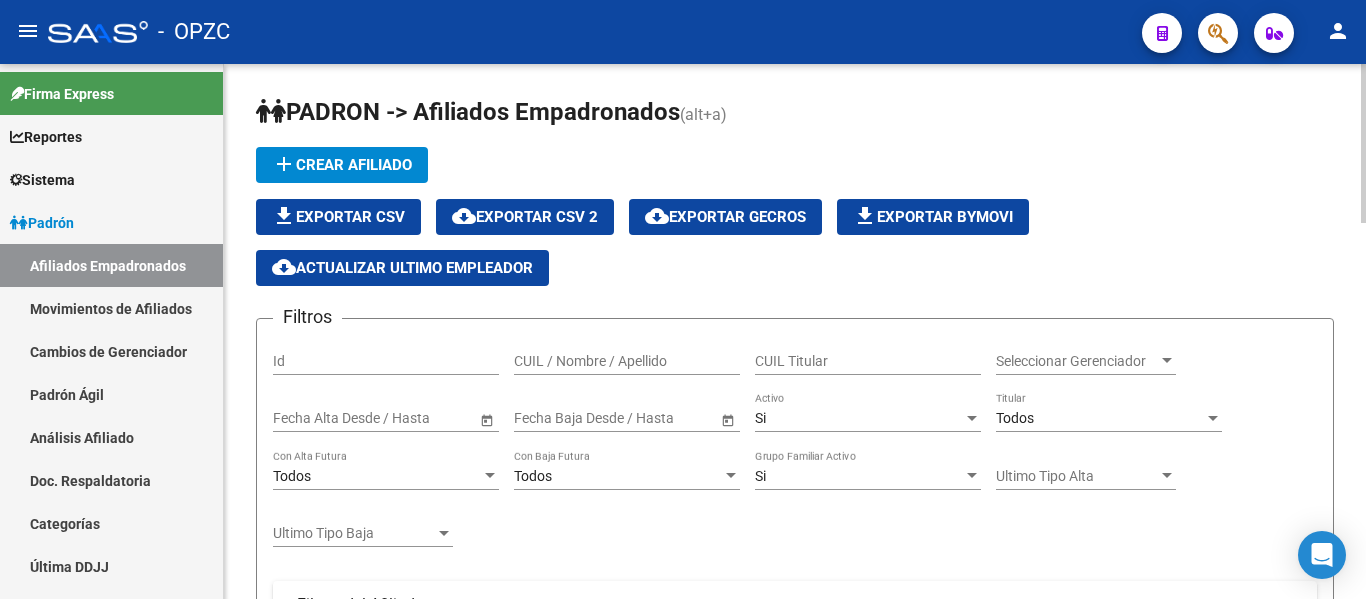 click on "CUIL / Nombre / Apellido" at bounding box center (627, 361) 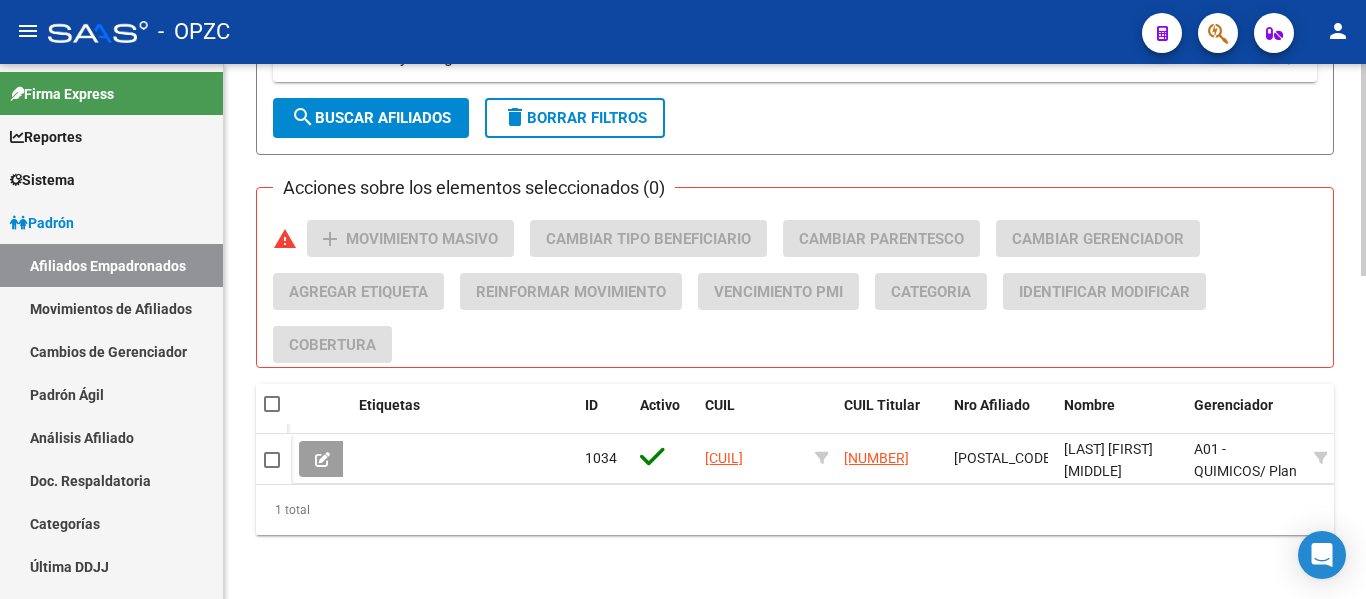 scroll, scrollTop: 818, scrollLeft: 0, axis: vertical 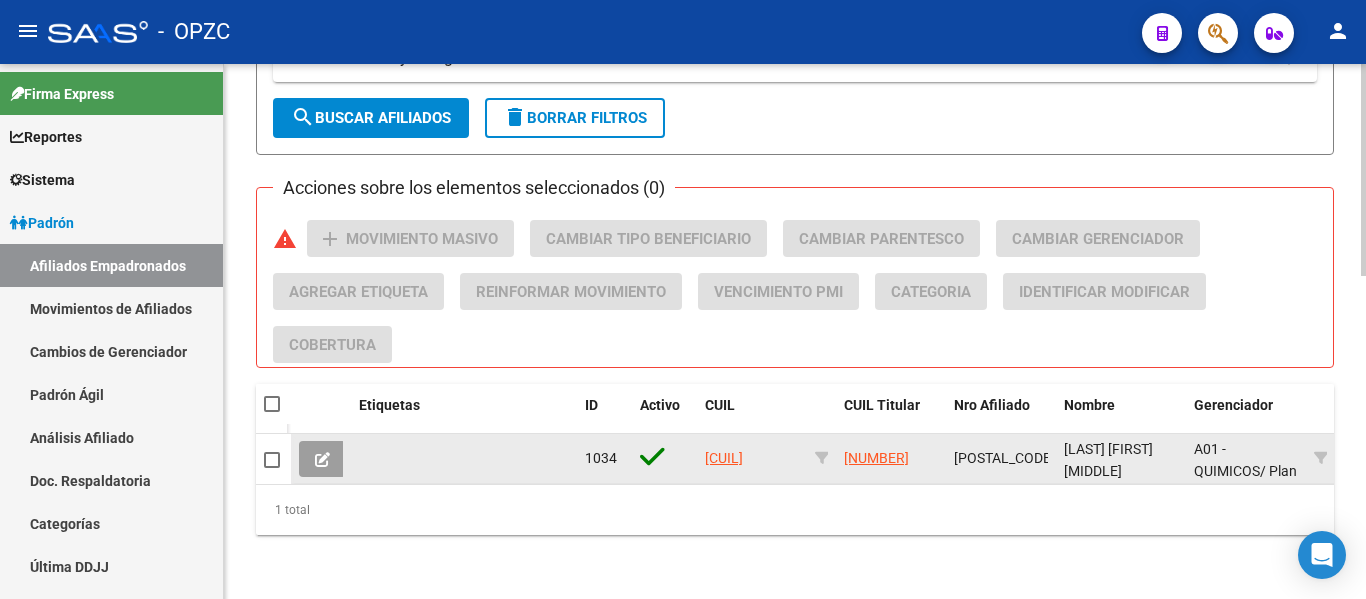type on "[CUIL_PART]" 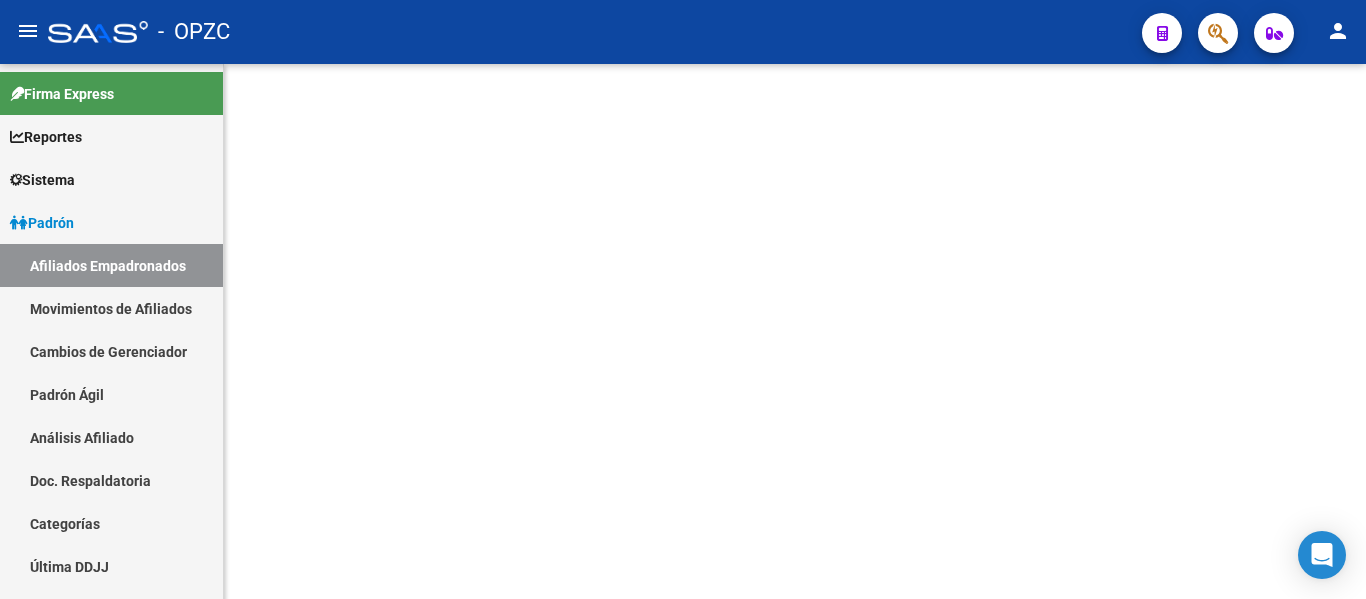scroll, scrollTop: 0, scrollLeft: 0, axis: both 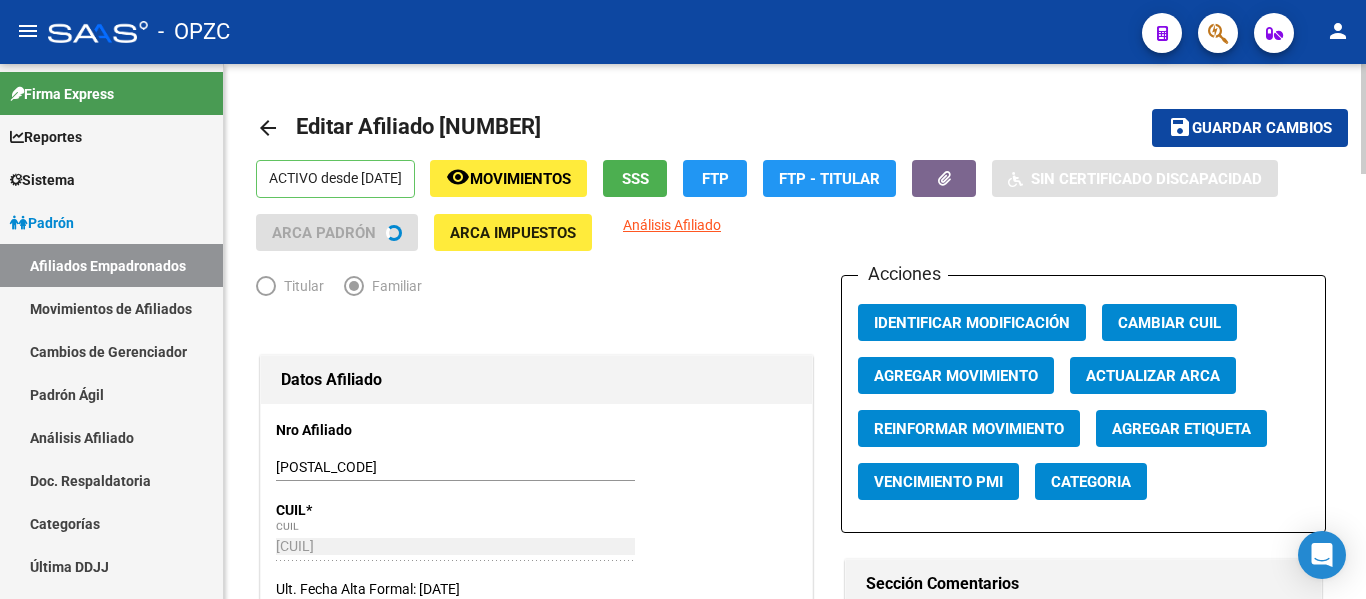 radio on "true" 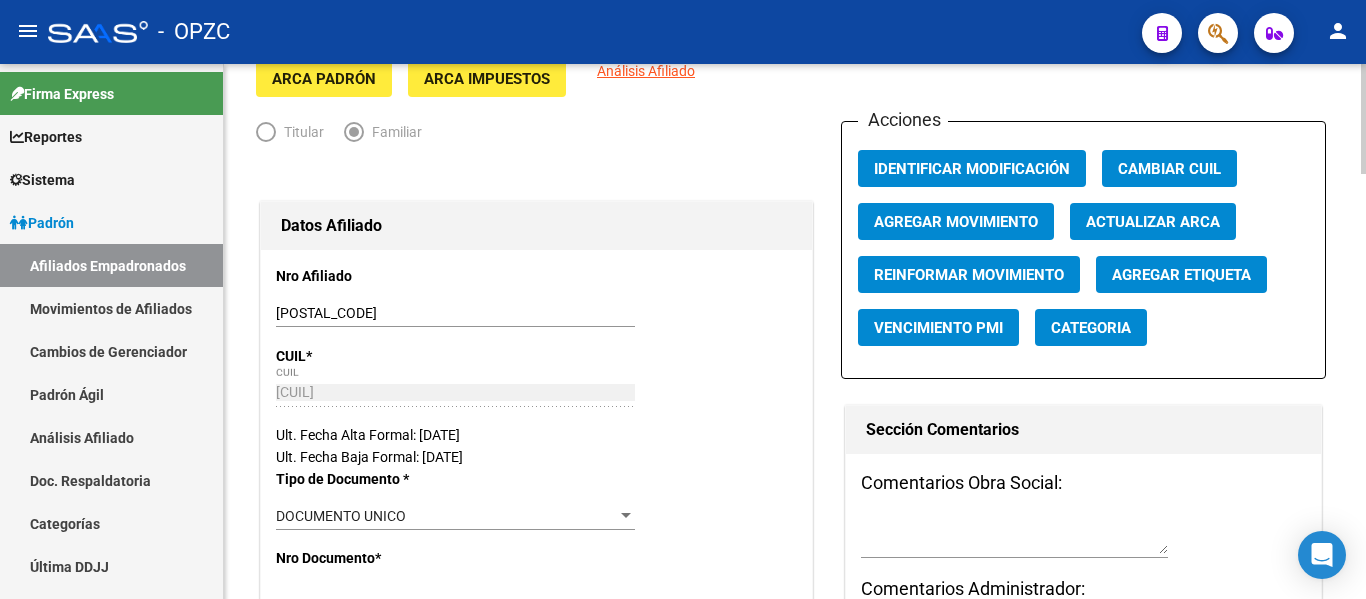 scroll, scrollTop: 0, scrollLeft: 0, axis: both 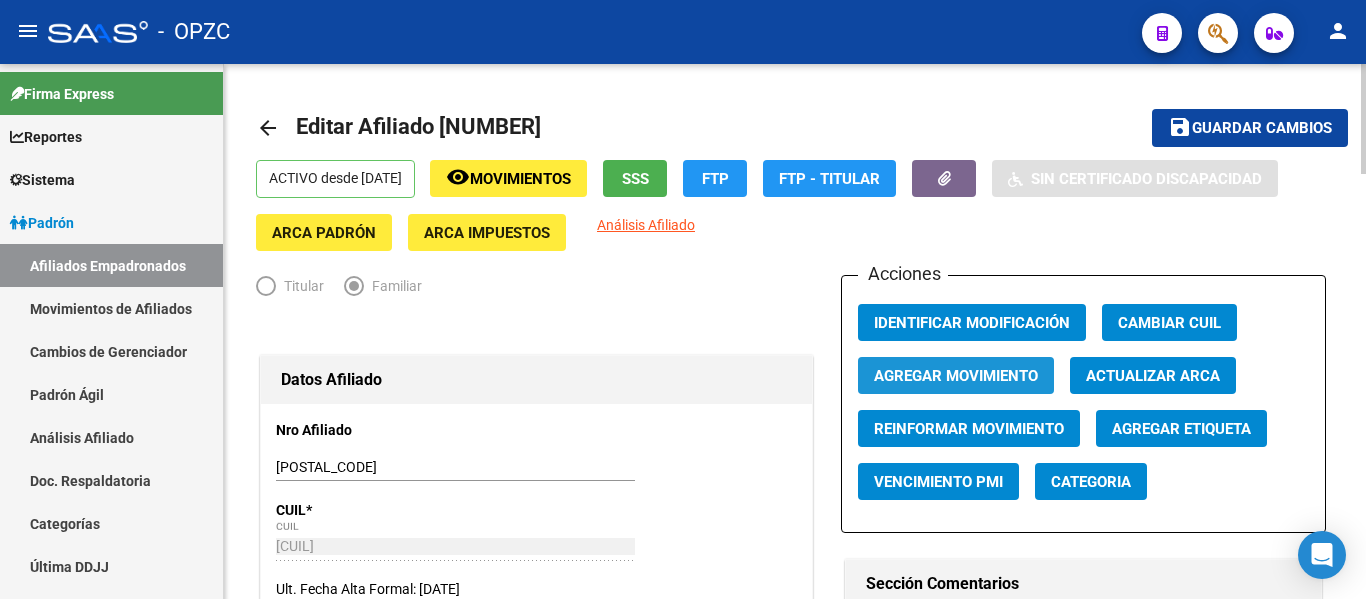 click on "Agregar Movimiento" 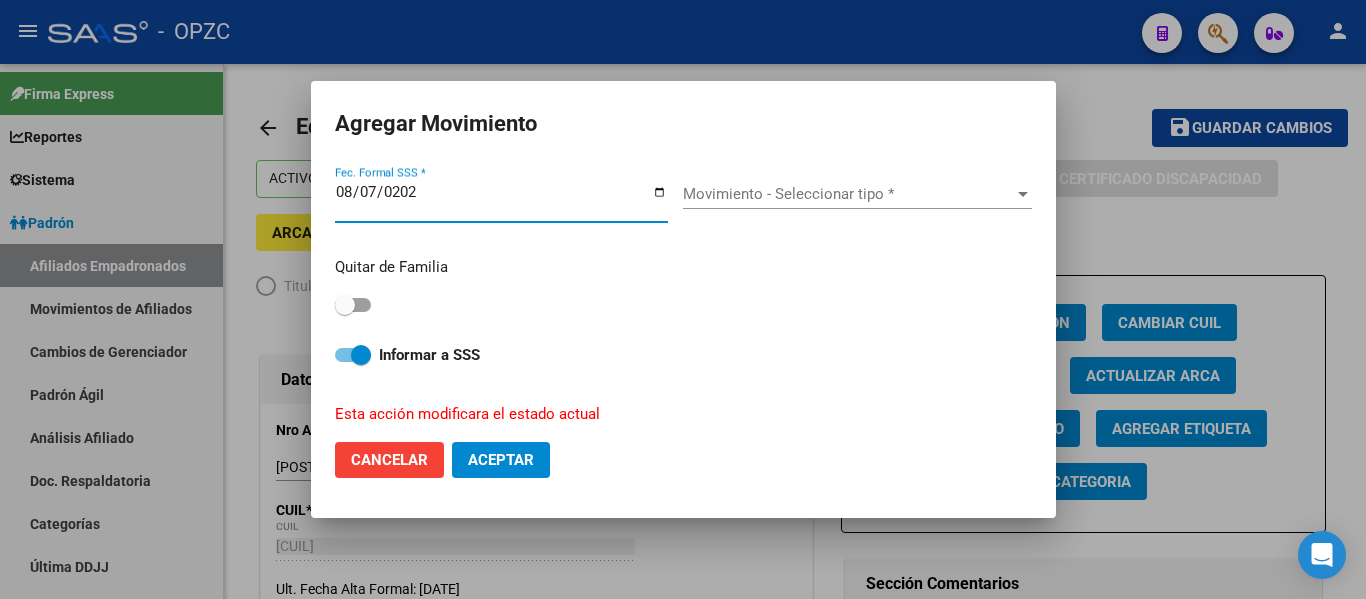 type on "2025-08-07" 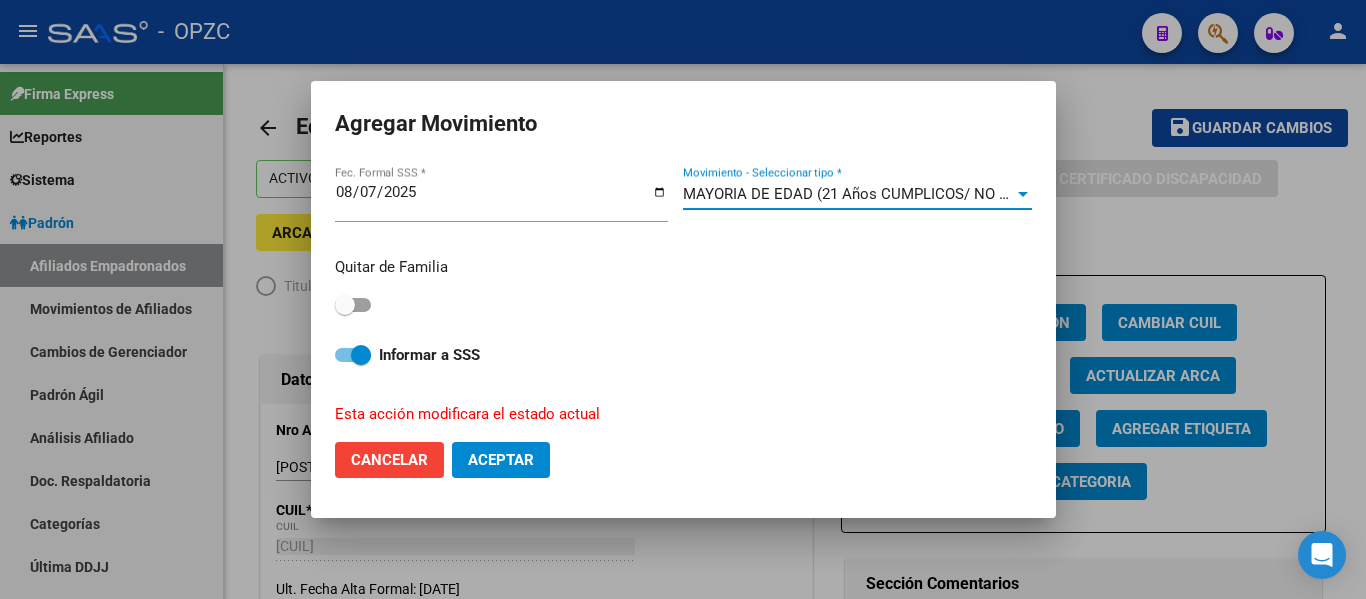 click at bounding box center (353, 305) 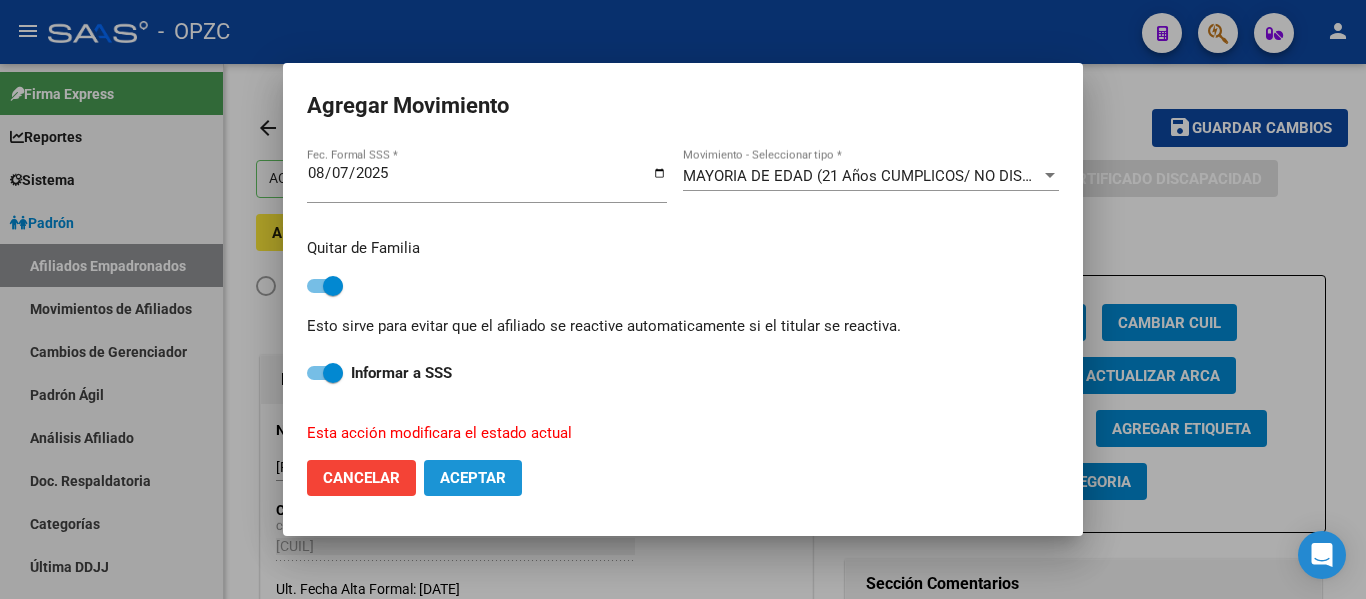 click on "Aceptar" 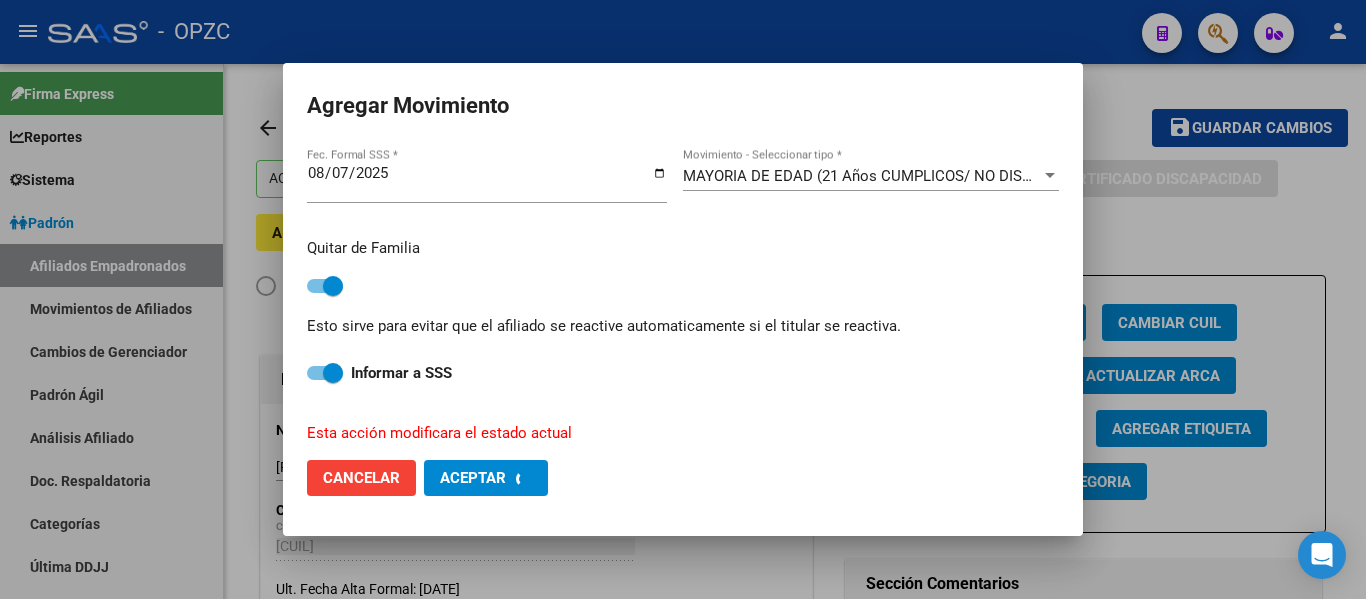 checkbox on "false" 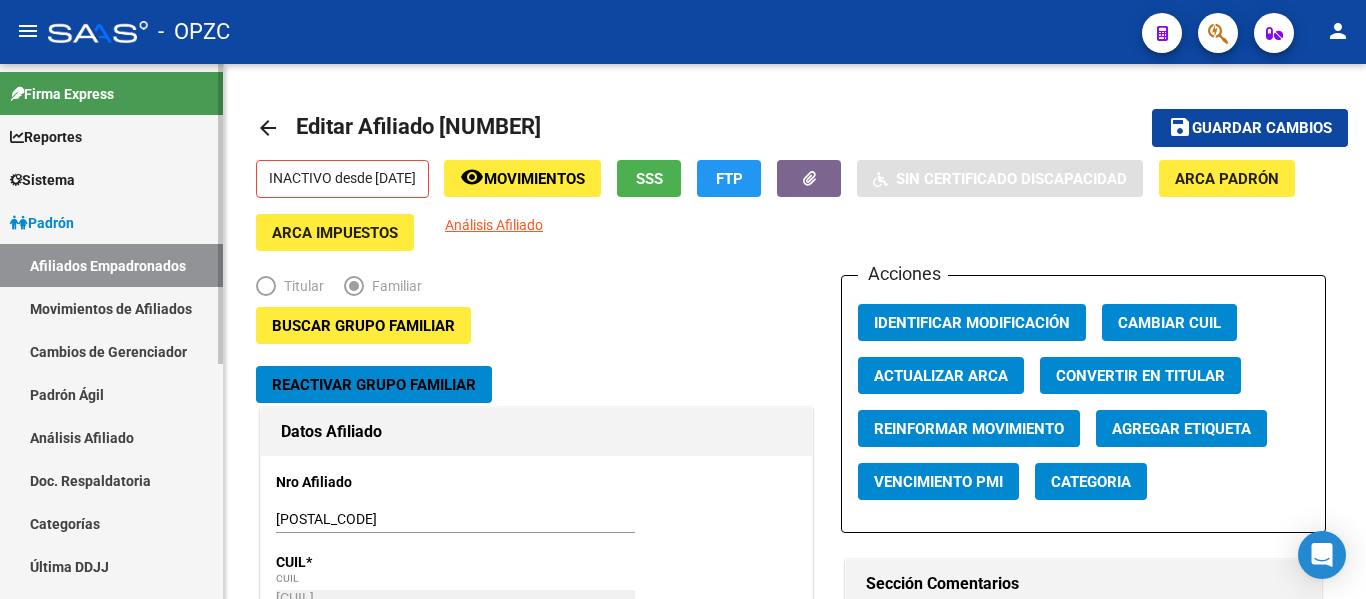 click on "Afiliados Empadronados" at bounding box center [111, 265] 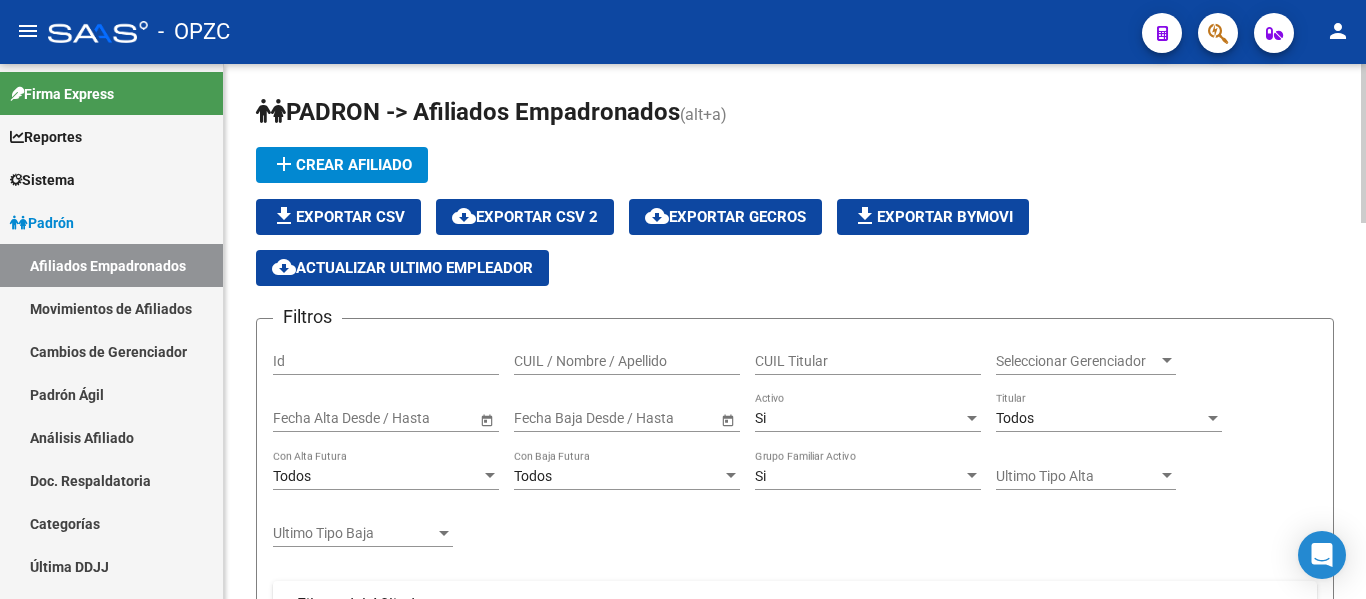 scroll, scrollTop: 500, scrollLeft: 0, axis: vertical 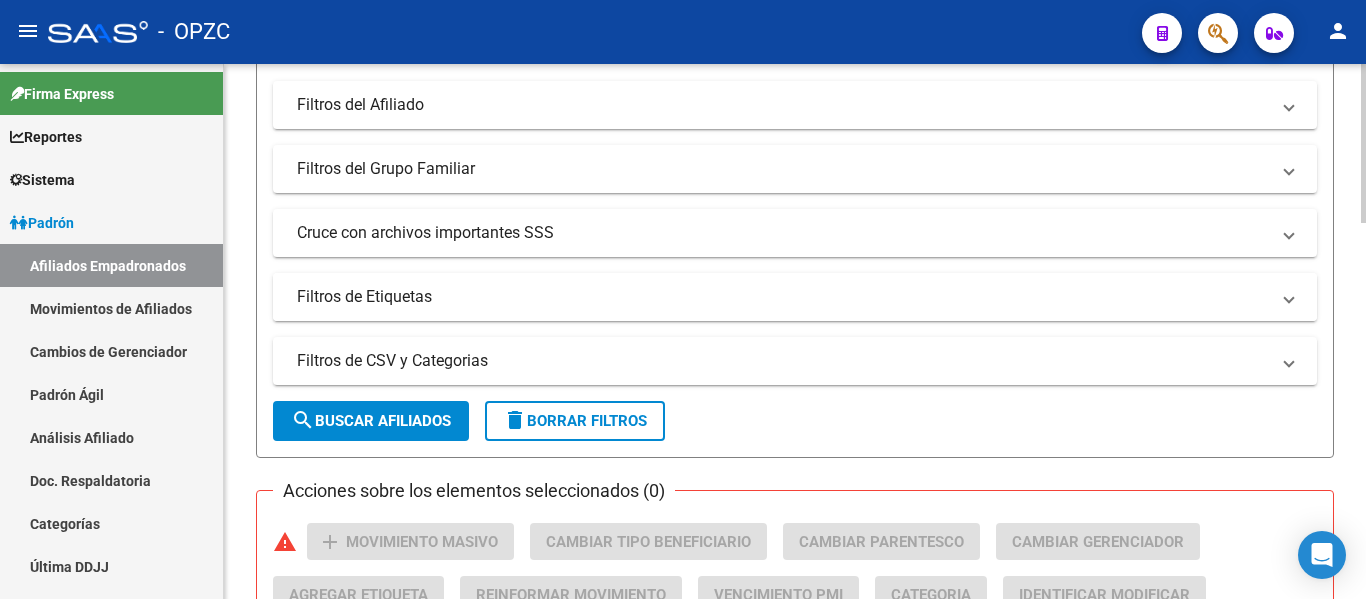 click on "Filtros de Etiquetas" at bounding box center (783, 297) 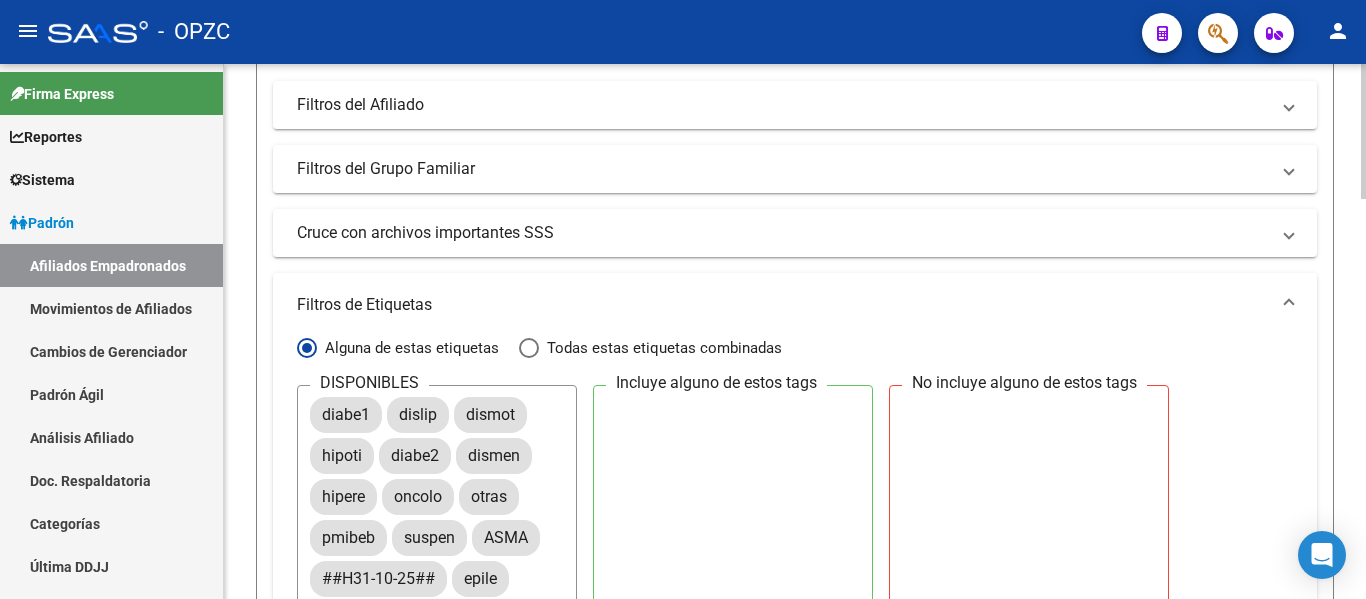 scroll, scrollTop: 100, scrollLeft: 0, axis: vertical 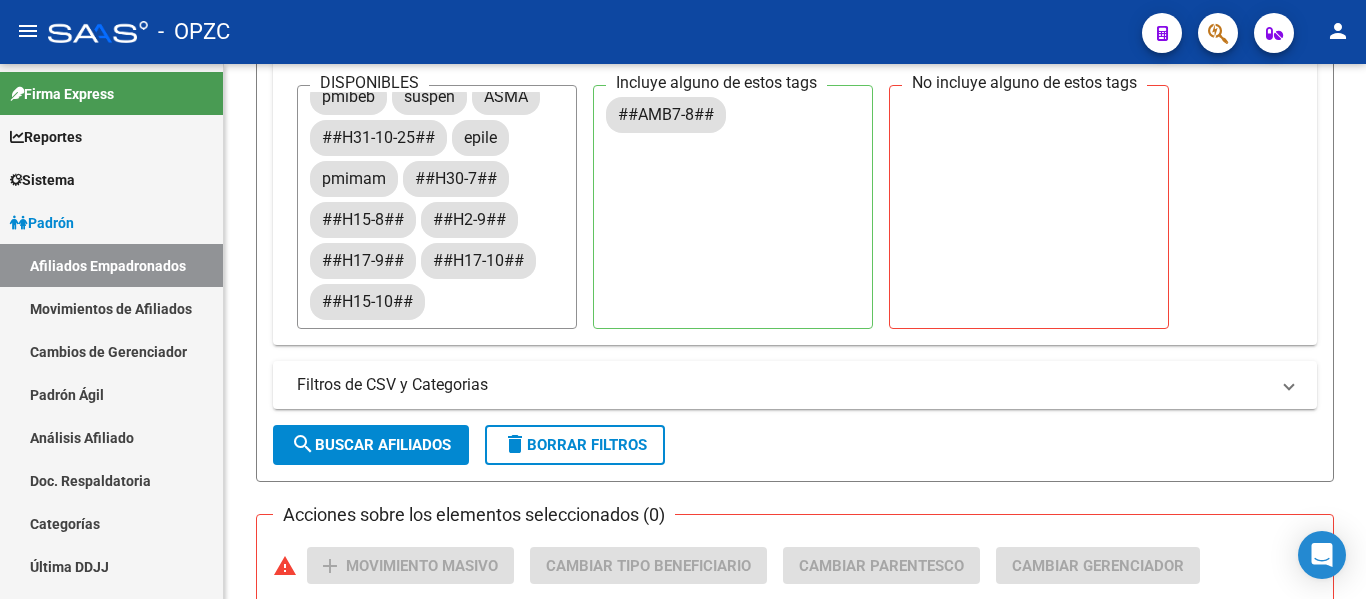 click on "search  Buscar Afiliados" 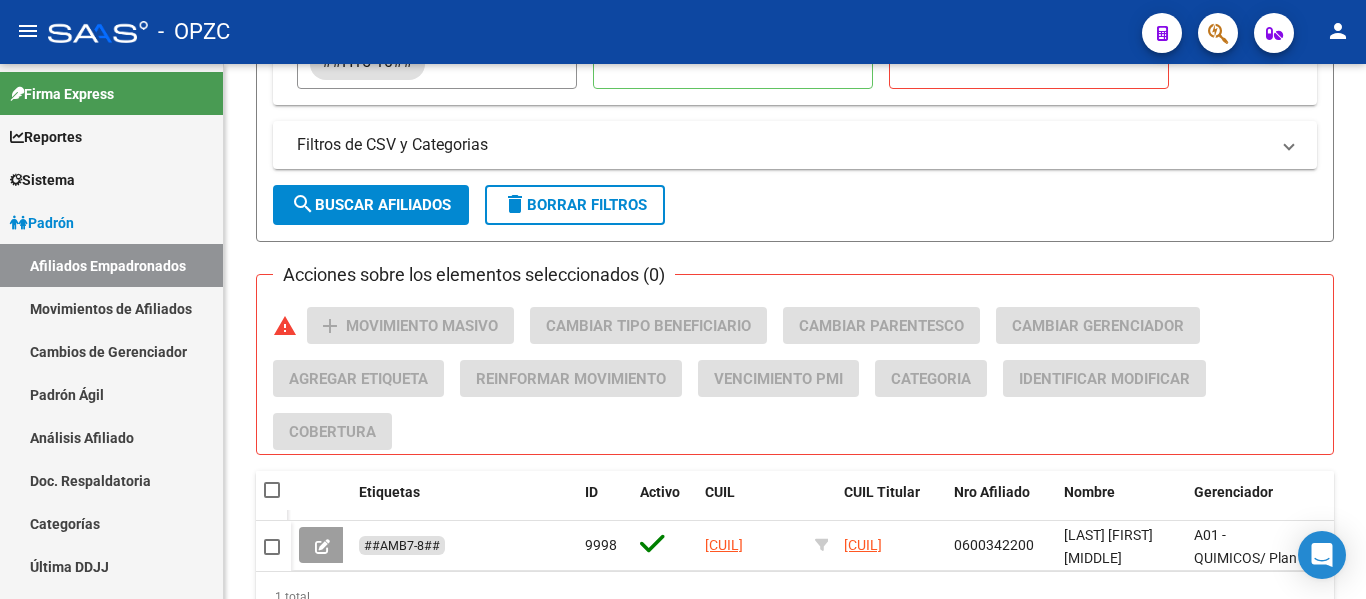 scroll, scrollTop: 1142, scrollLeft: 0, axis: vertical 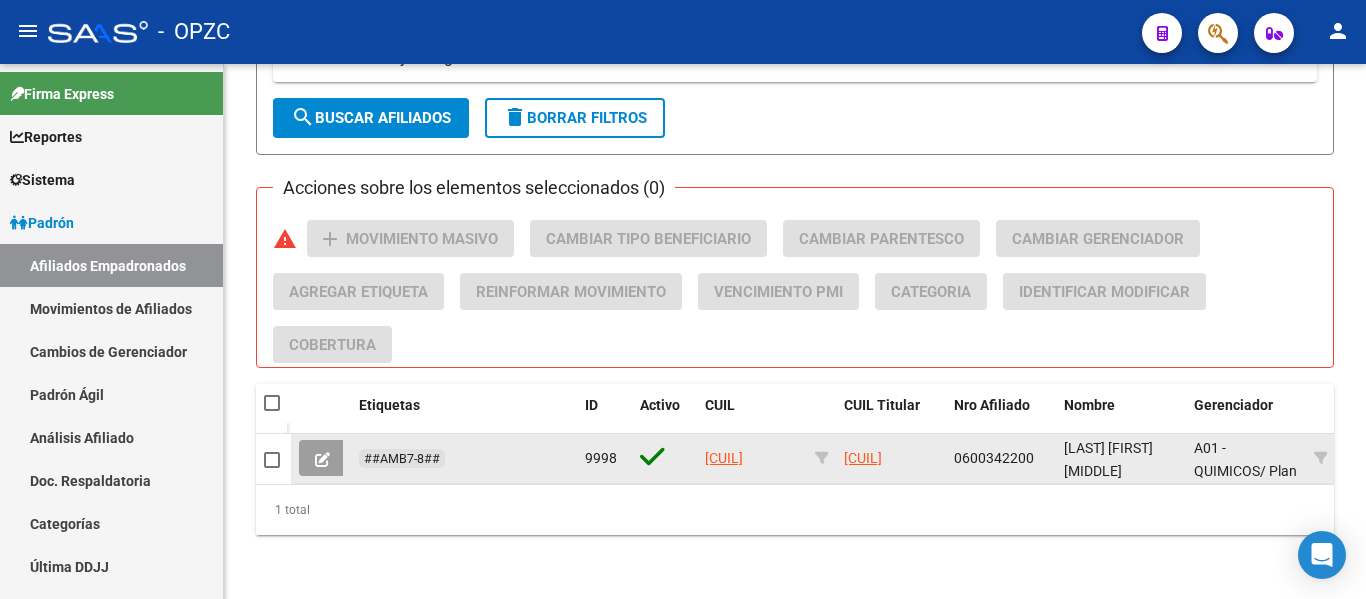 click at bounding box center (272, 460) 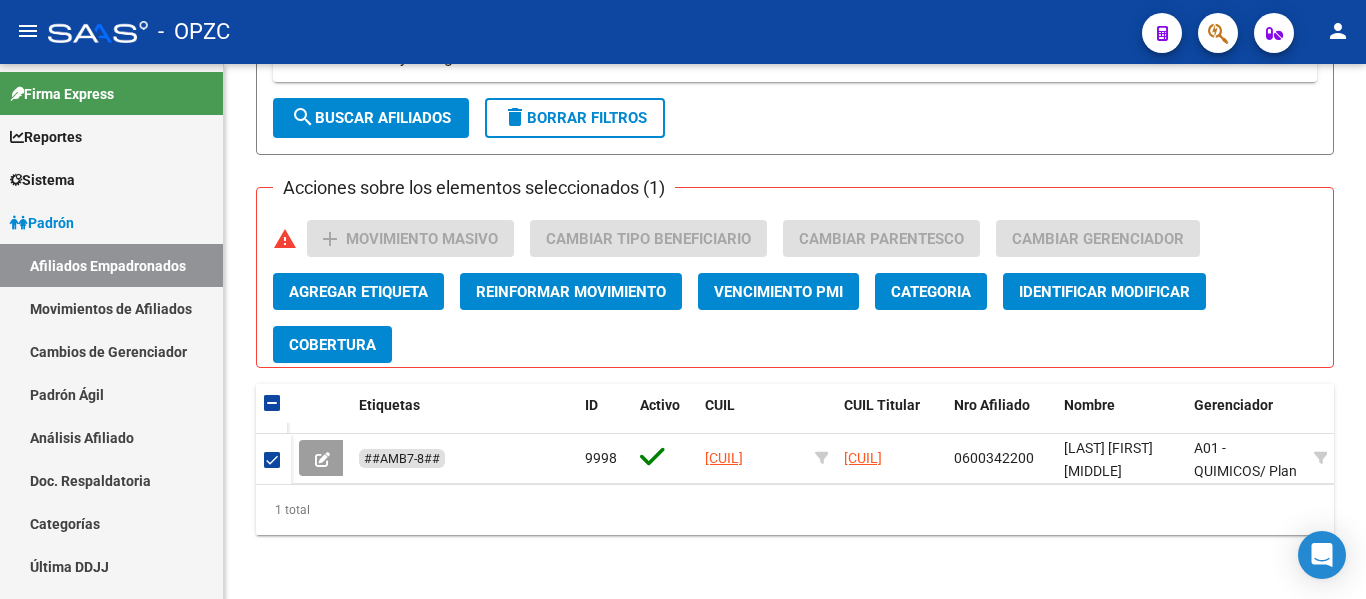 click on "Agregar Etiqueta" 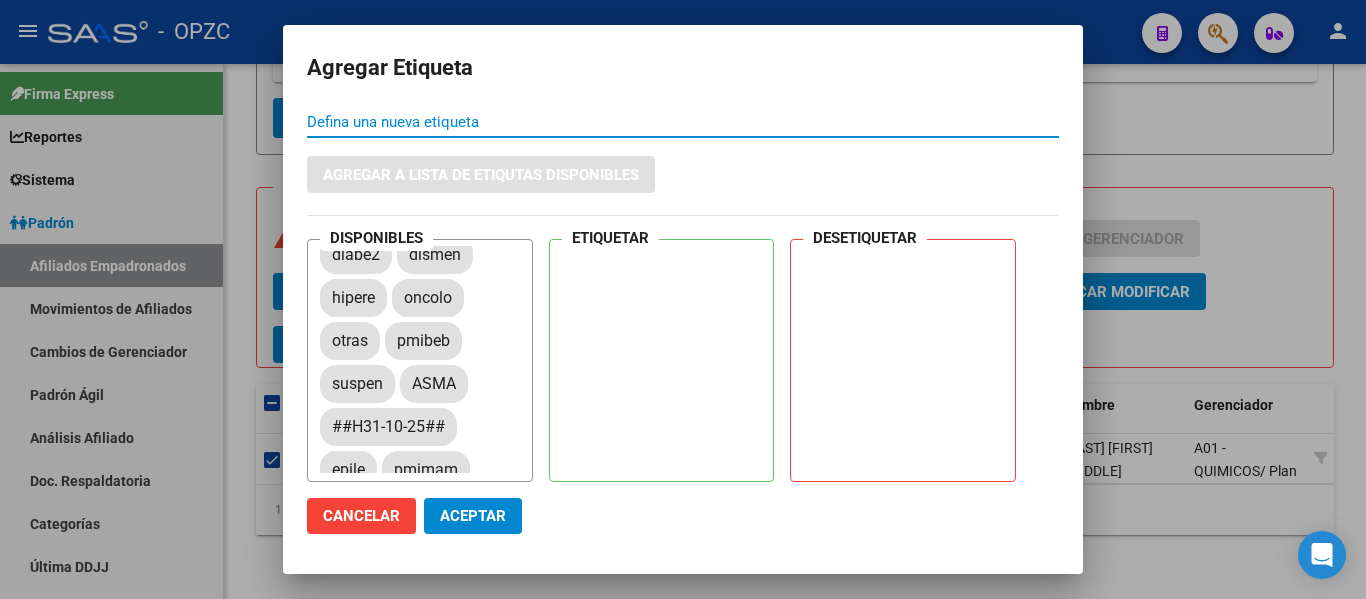 scroll, scrollTop: 200, scrollLeft: 0, axis: vertical 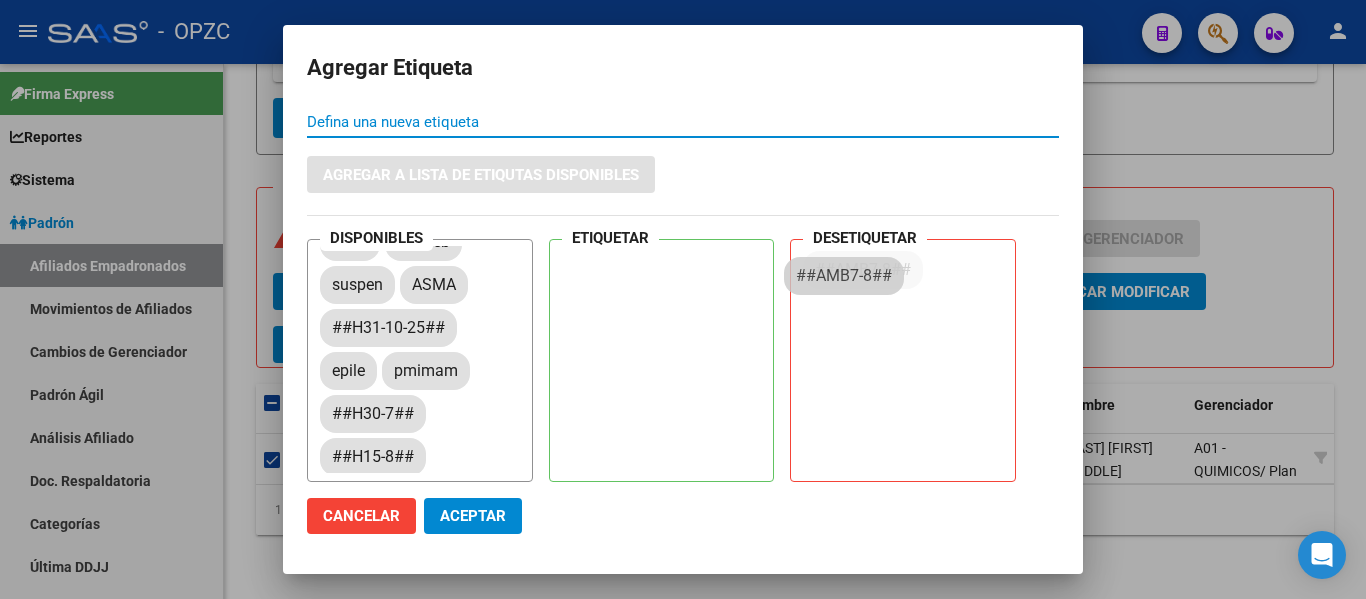 drag, startPoint x: 377, startPoint y: 414, endPoint x: 731, endPoint y: 346, distance: 360.47192 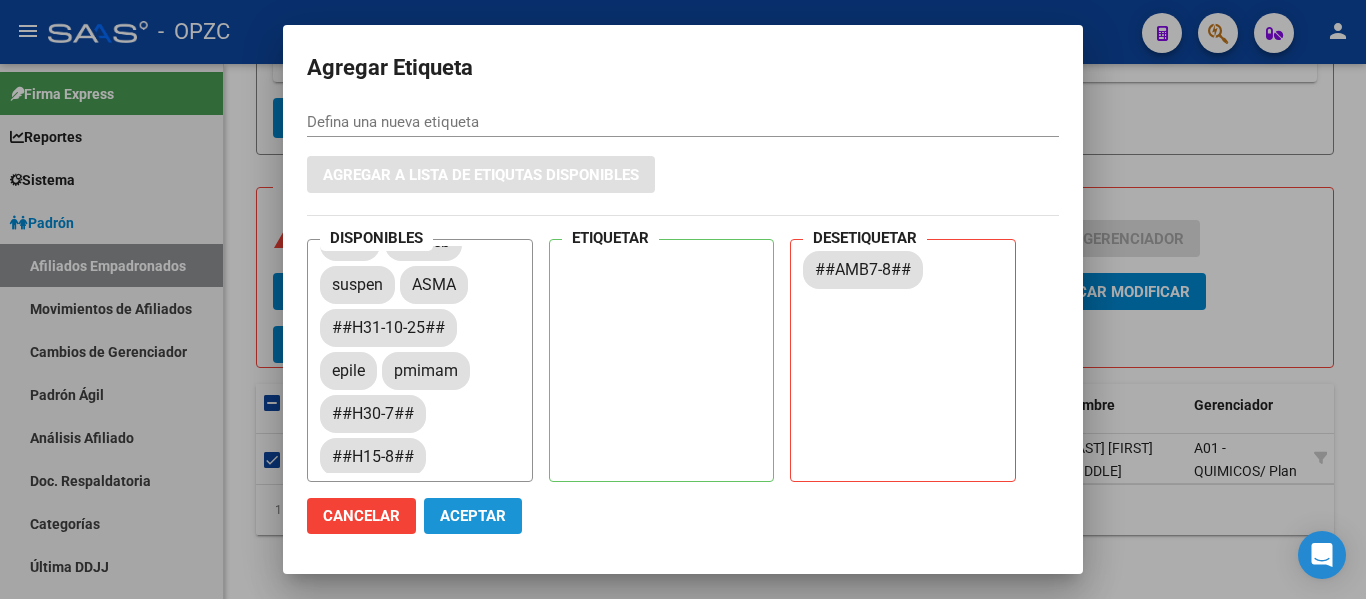 click on "Aceptar" 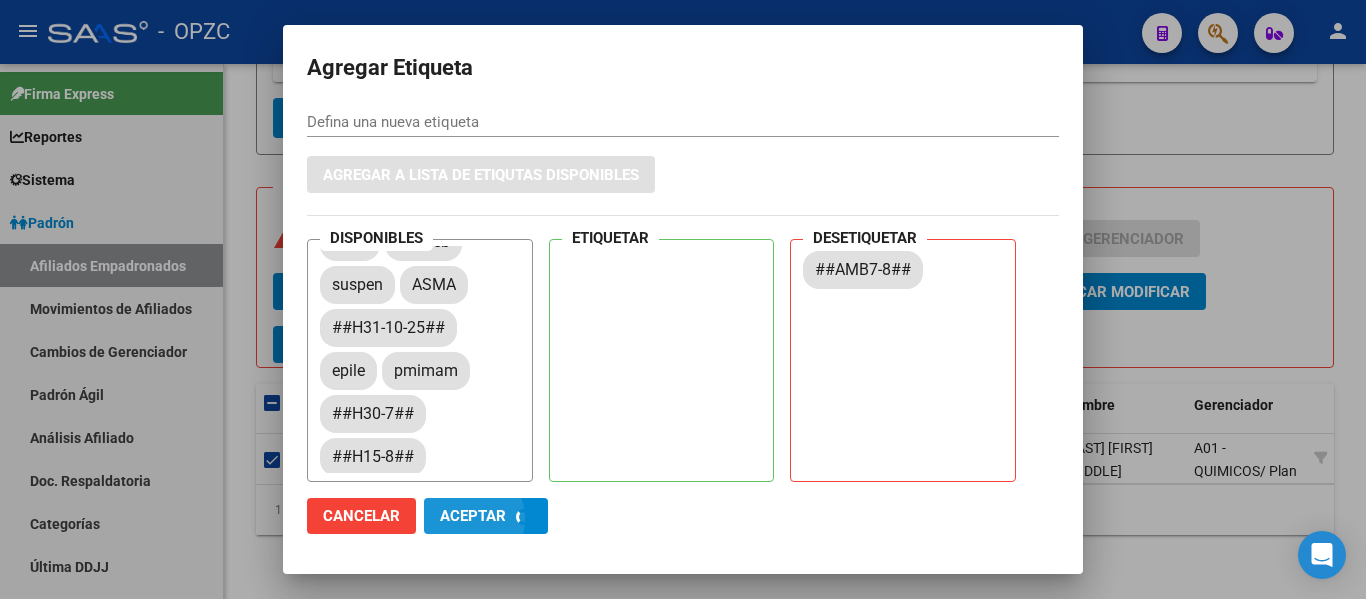 checkbox on "false" 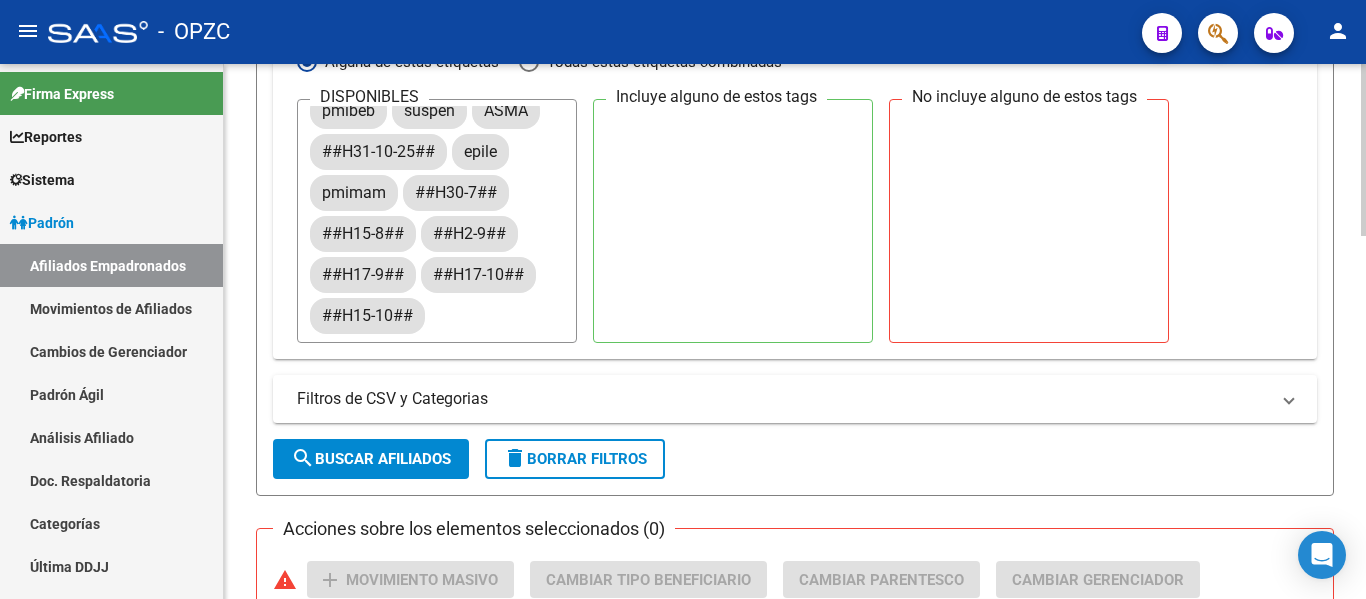 scroll, scrollTop: 727, scrollLeft: 0, axis: vertical 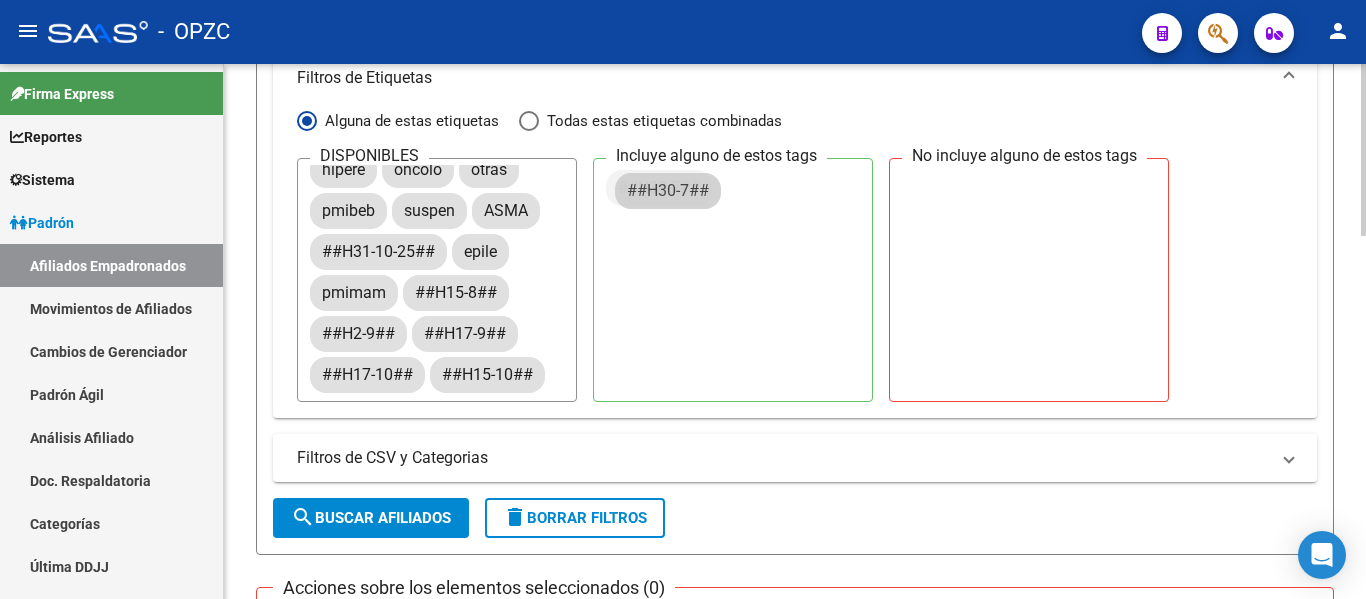drag, startPoint x: 464, startPoint y: 252, endPoint x: 680, endPoint y: 196, distance: 223.1412 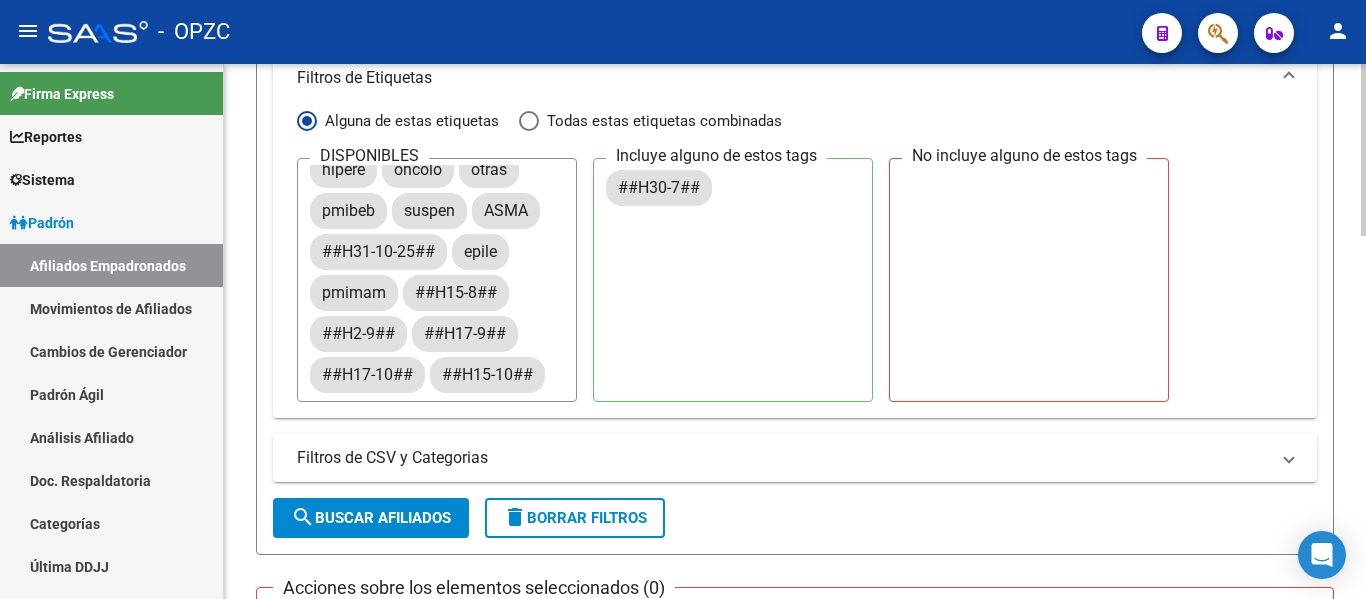 click on "search  Buscar Afiliados" 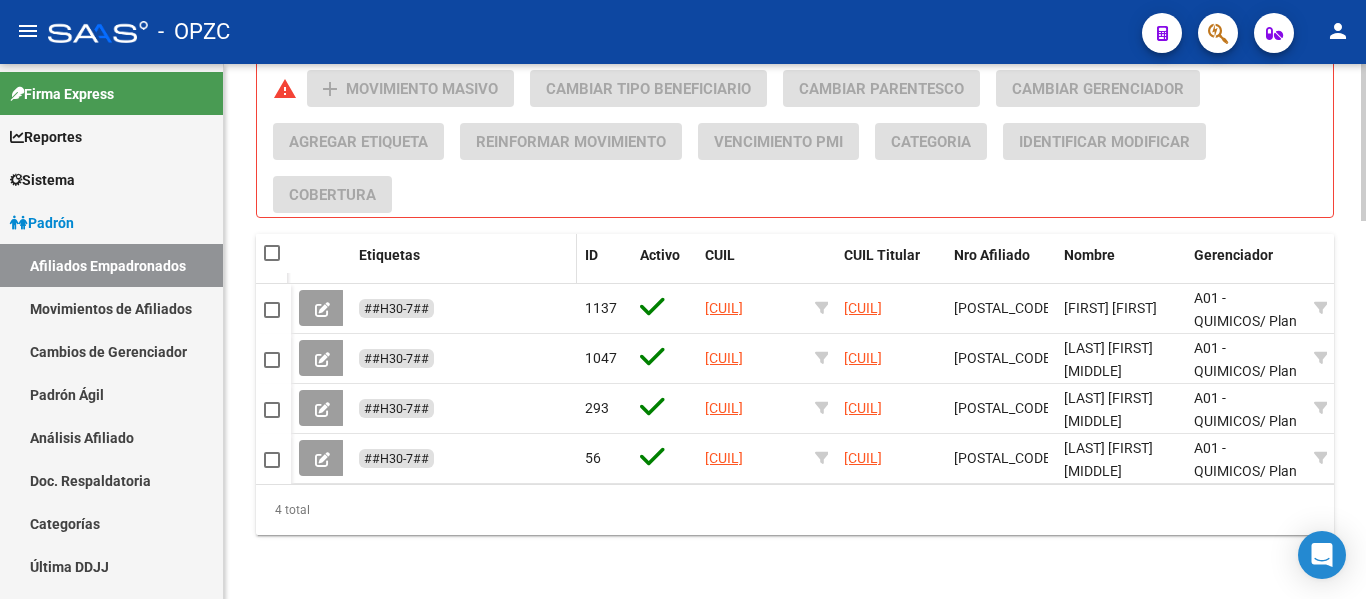 scroll, scrollTop: 1292, scrollLeft: 0, axis: vertical 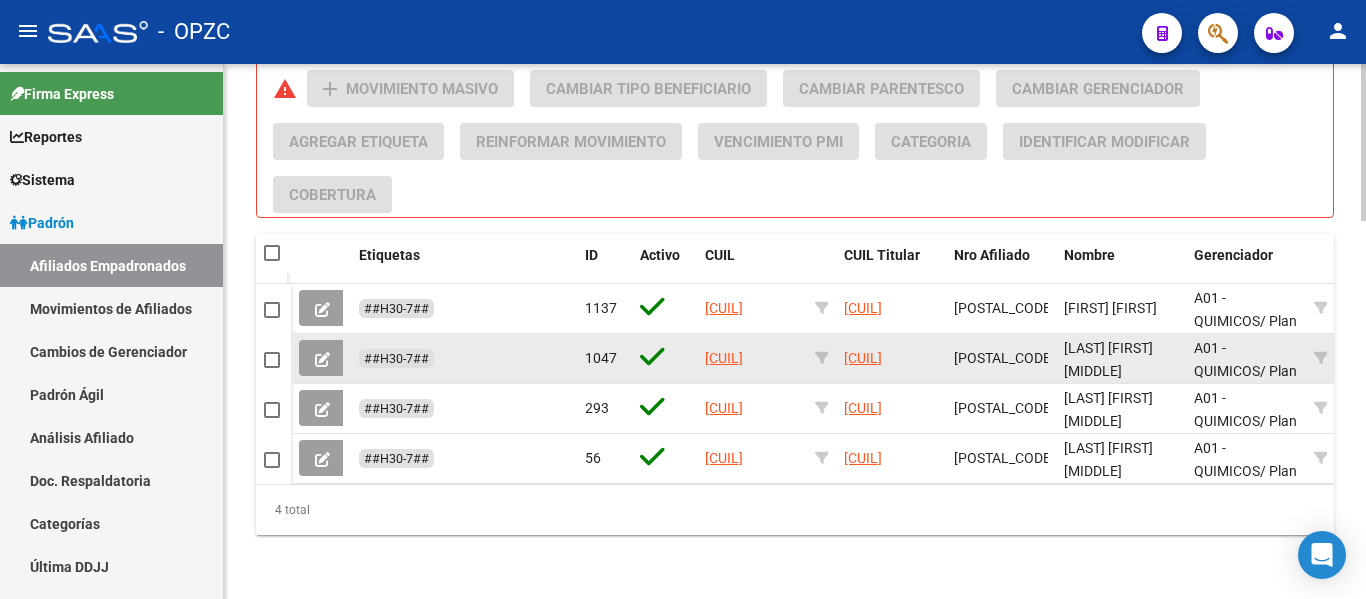 click at bounding box center [272, 360] 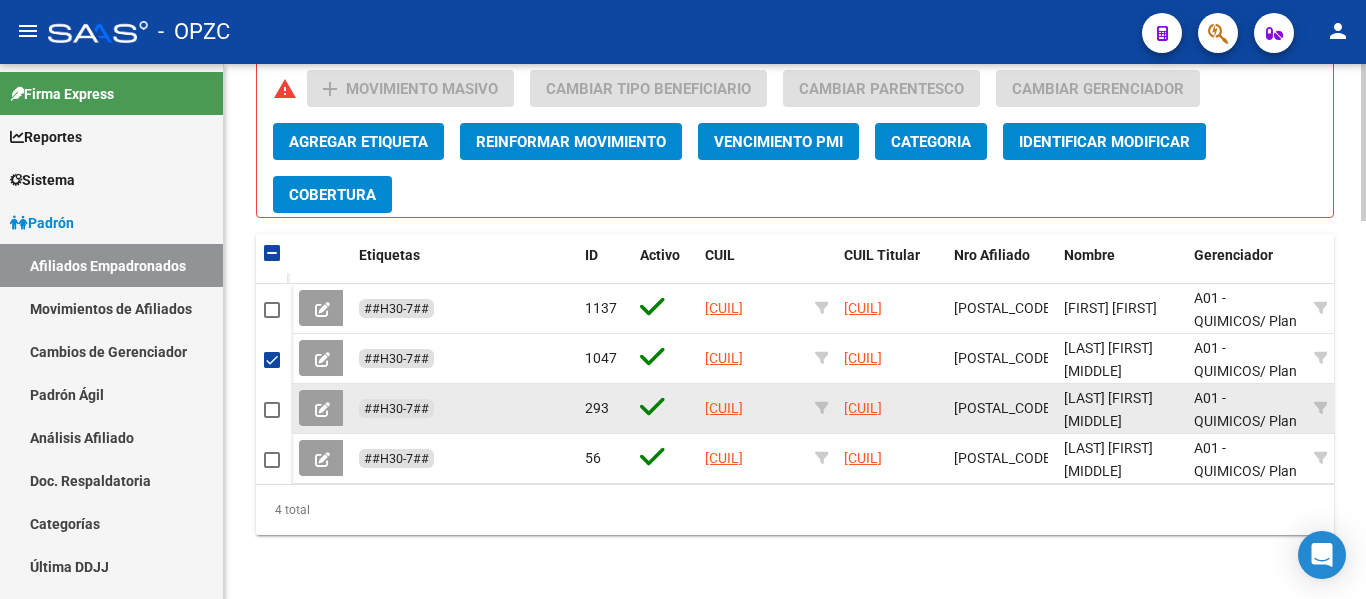 click at bounding box center (272, 410) 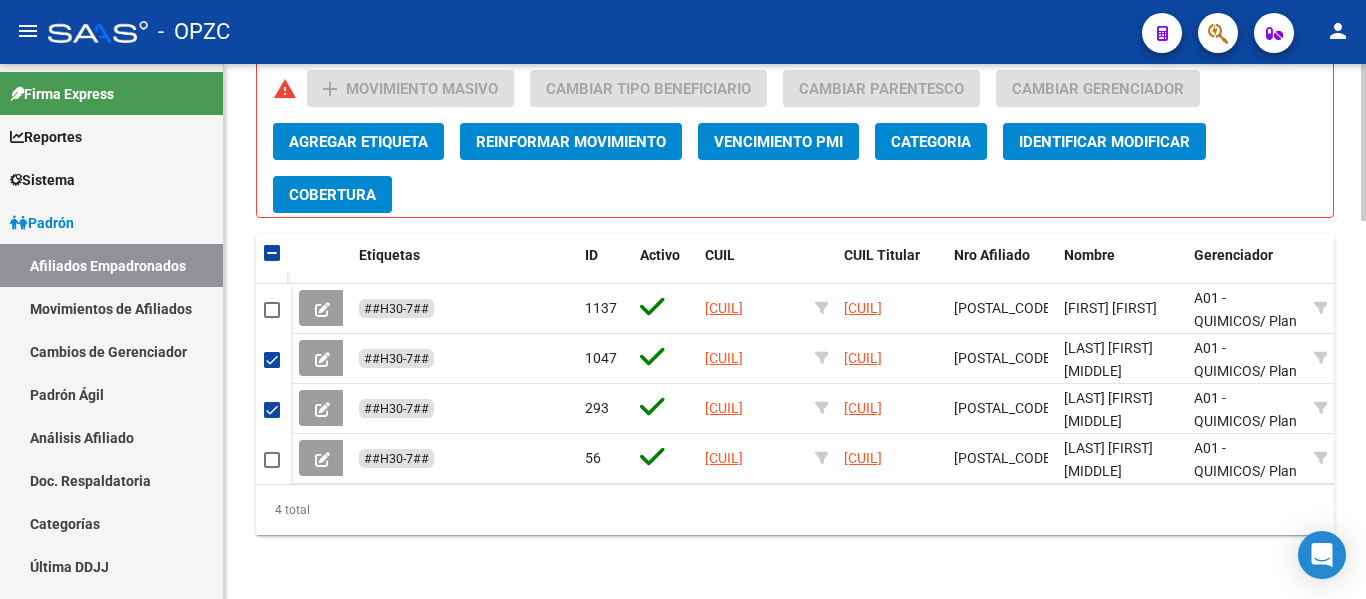 click on "Agregar Etiqueta" 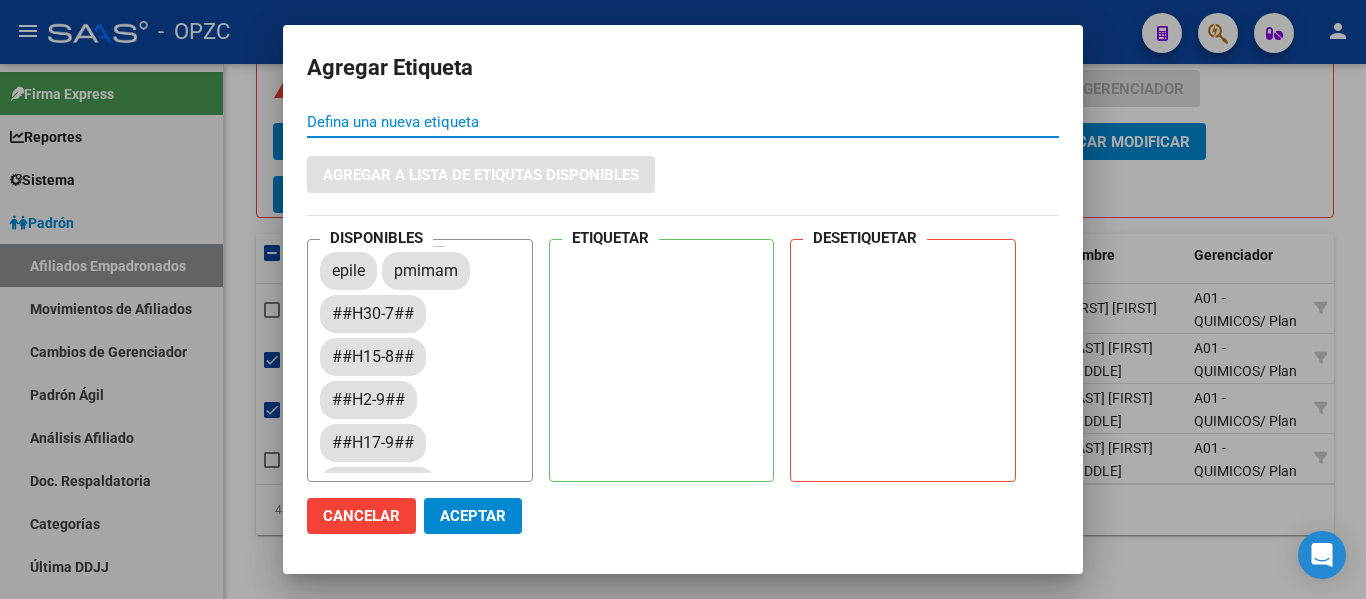 scroll, scrollTop: 374, scrollLeft: 0, axis: vertical 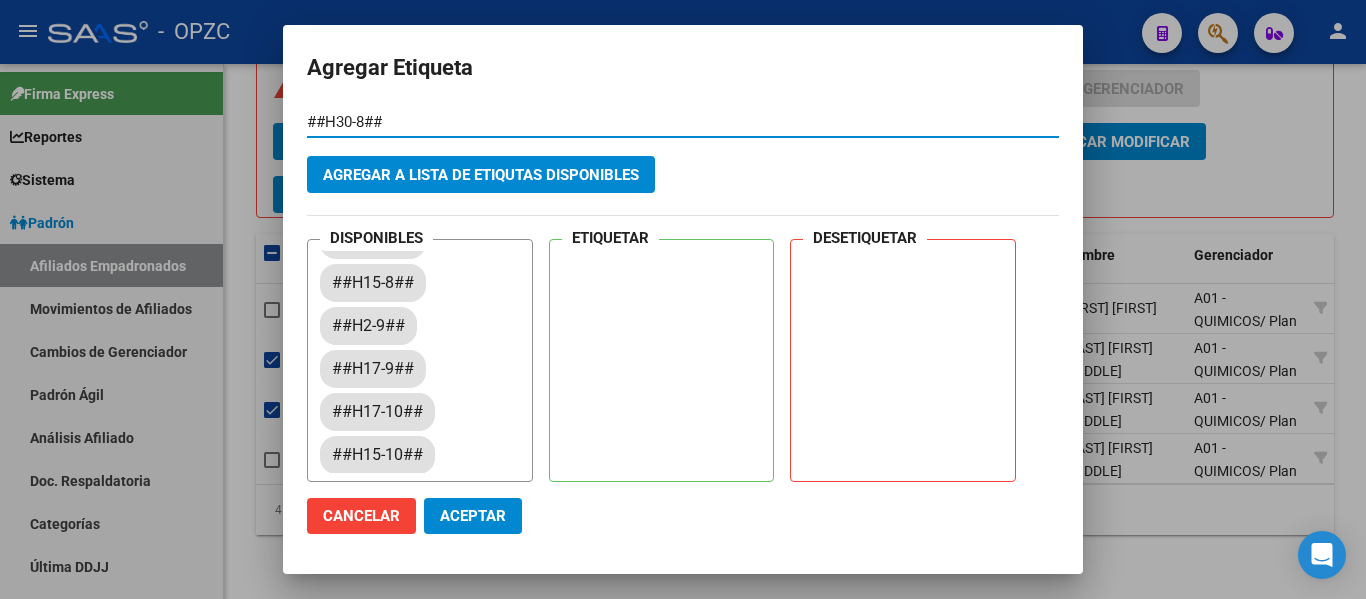 type on "##H30-8##" 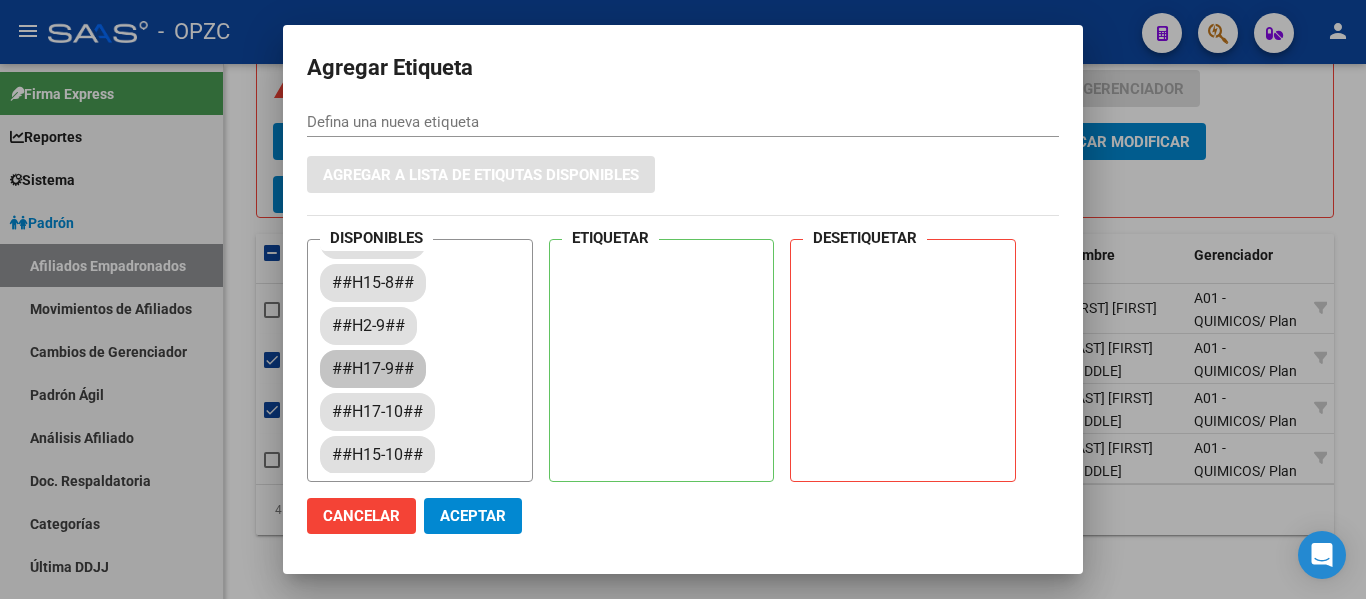 scroll, scrollTop: 318, scrollLeft: 0, axis: vertical 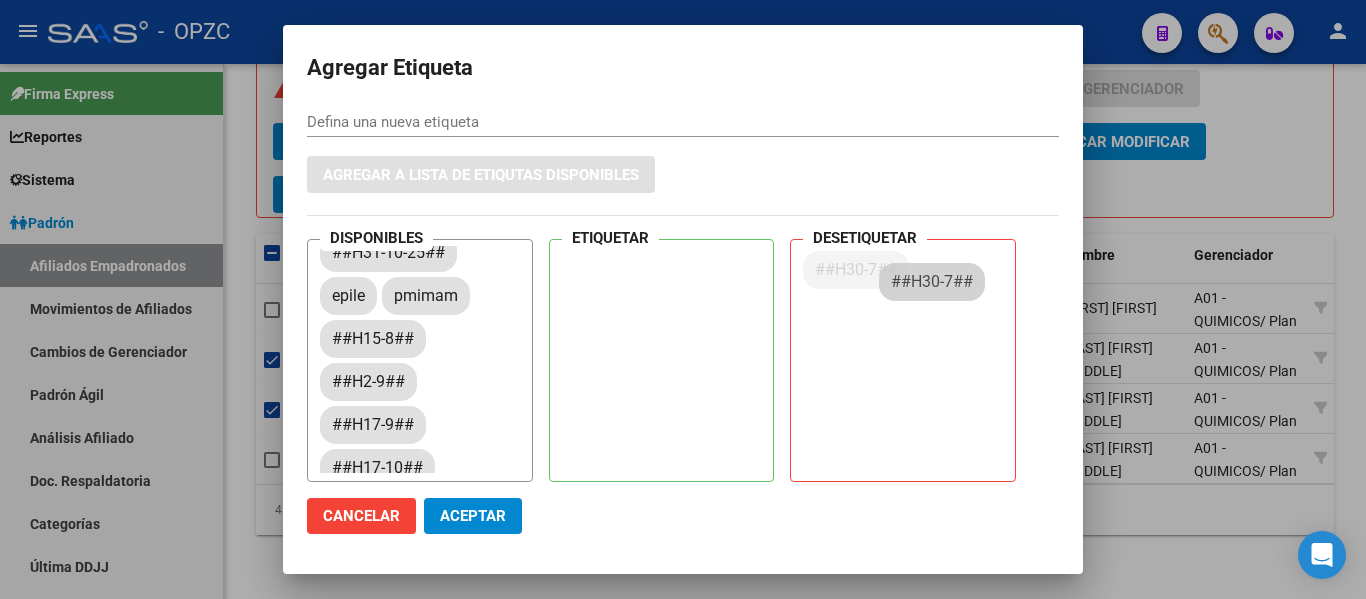 drag, startPoint x: 384, startPoint y: 341, endPoint x: 944, endPoint y: 283, distance: 562.99554 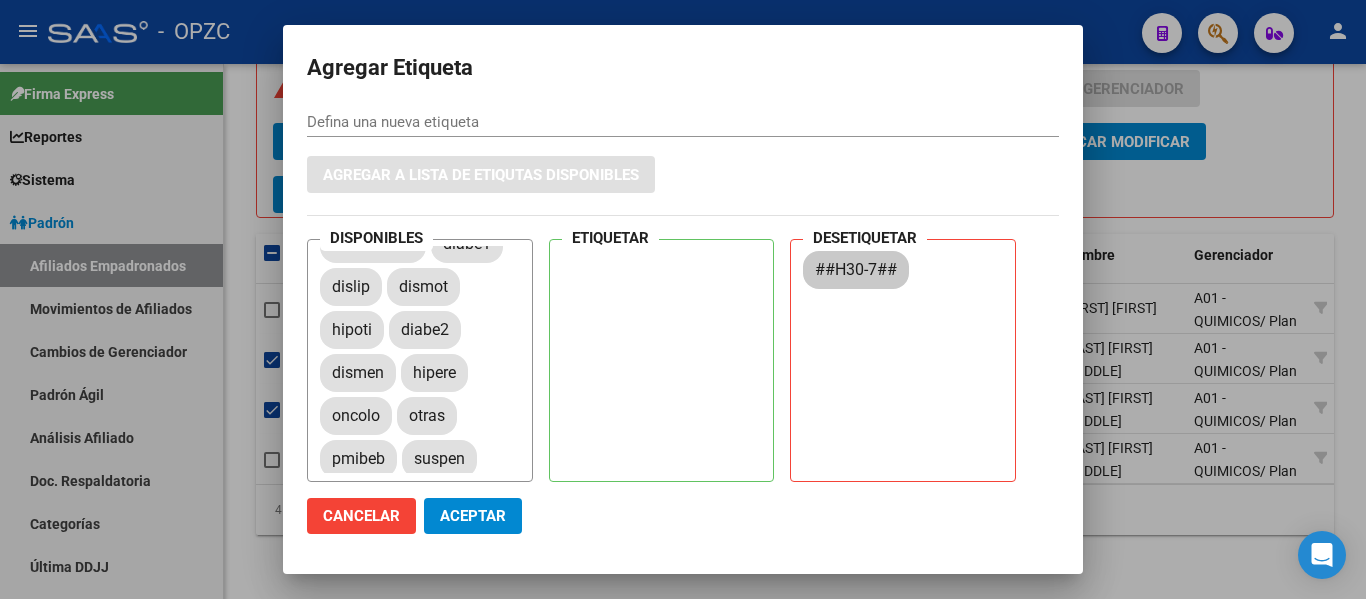 scroll, scrollTop: 0, scrollLeft: 0, axis: both 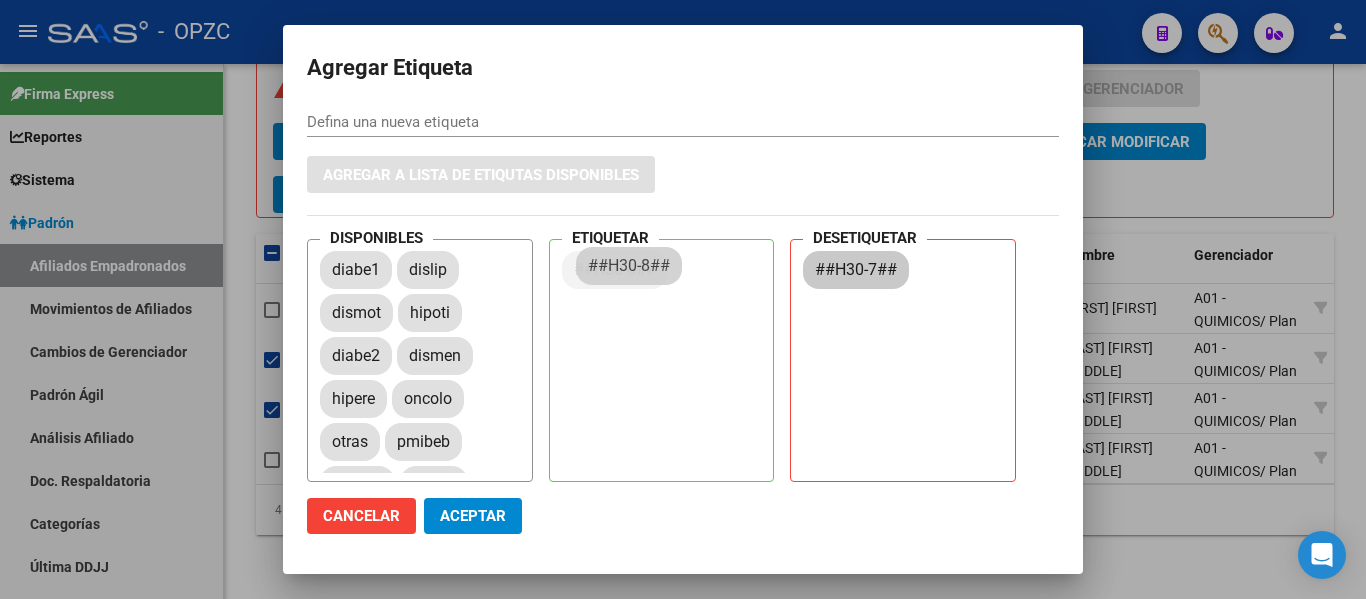 drag, startPoint x: 381, startPoint y: 263, endPoint x: 639, endPoint y: 259, distance: 258.031 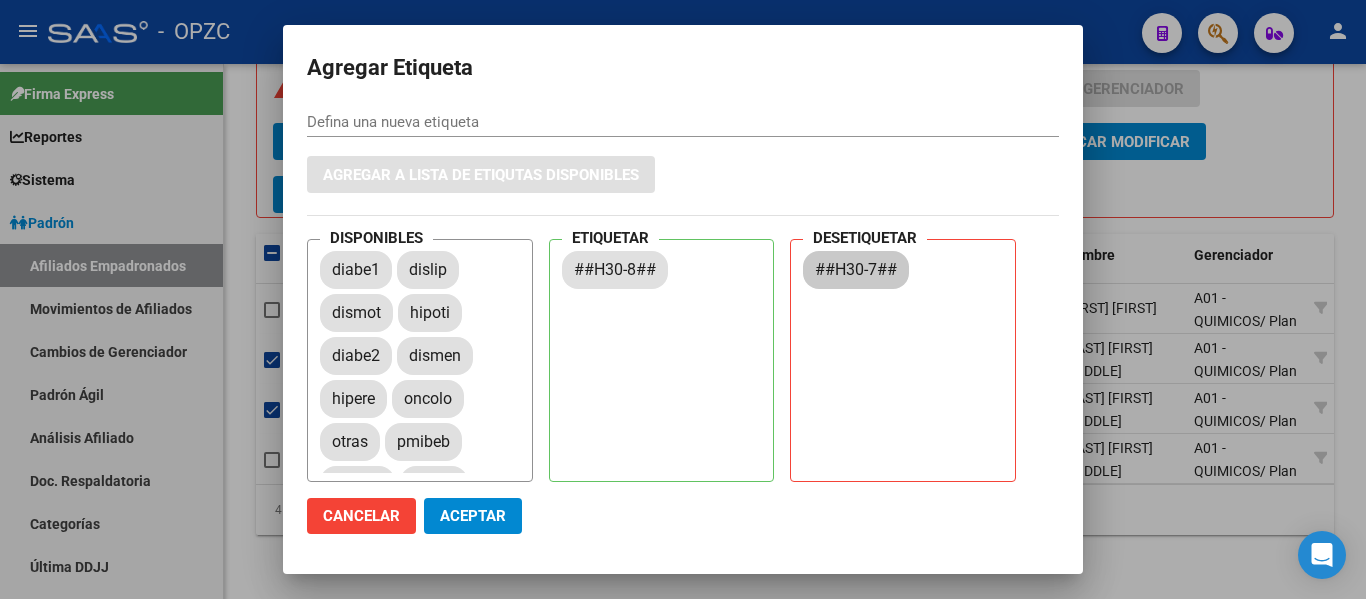 click on "Aceptar" 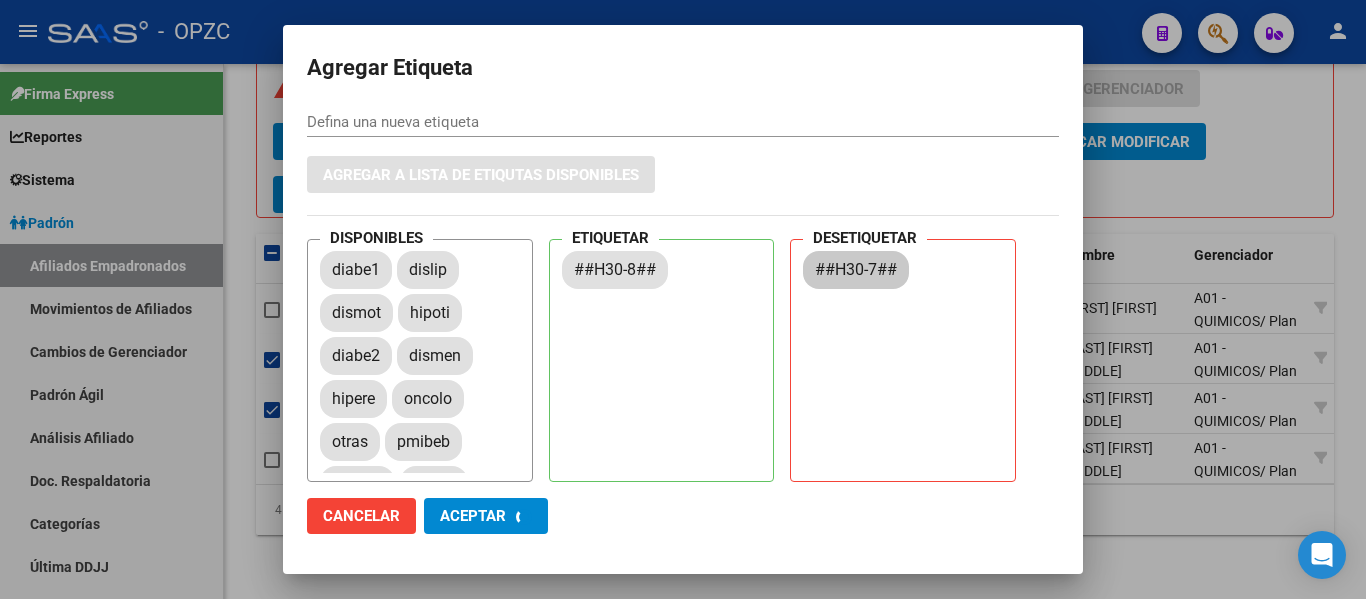 checkbox on "false" 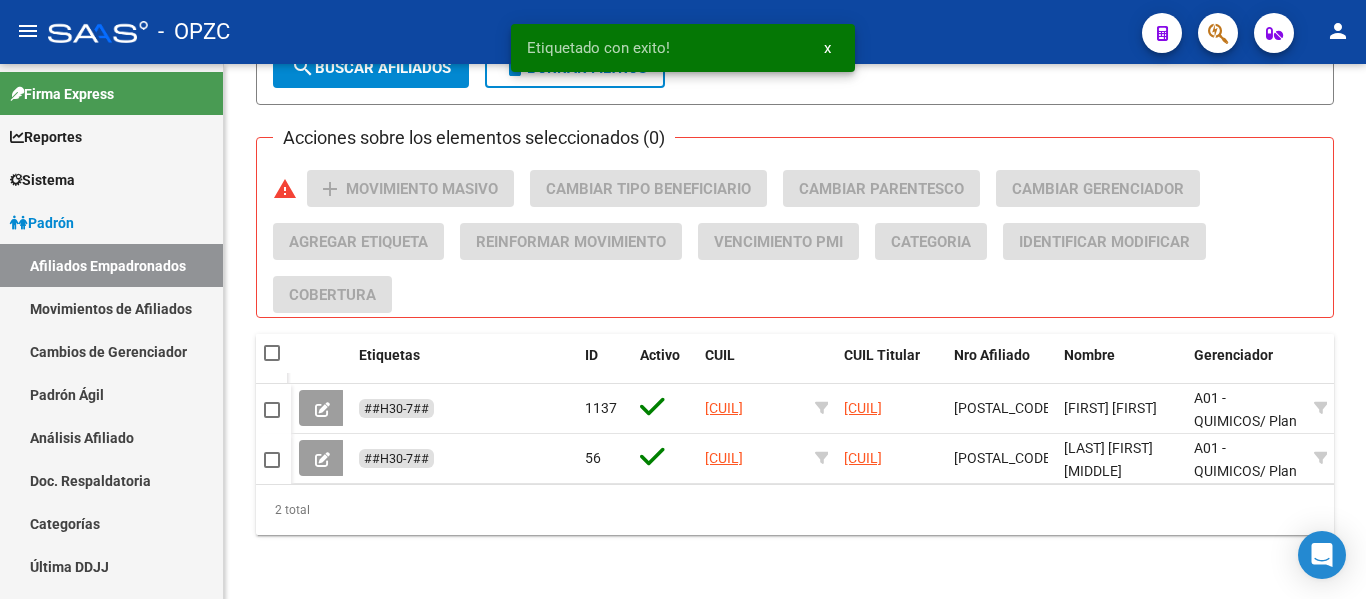 scroll, scrollTop: 1192, scrollLeft: 0, axis: vertical 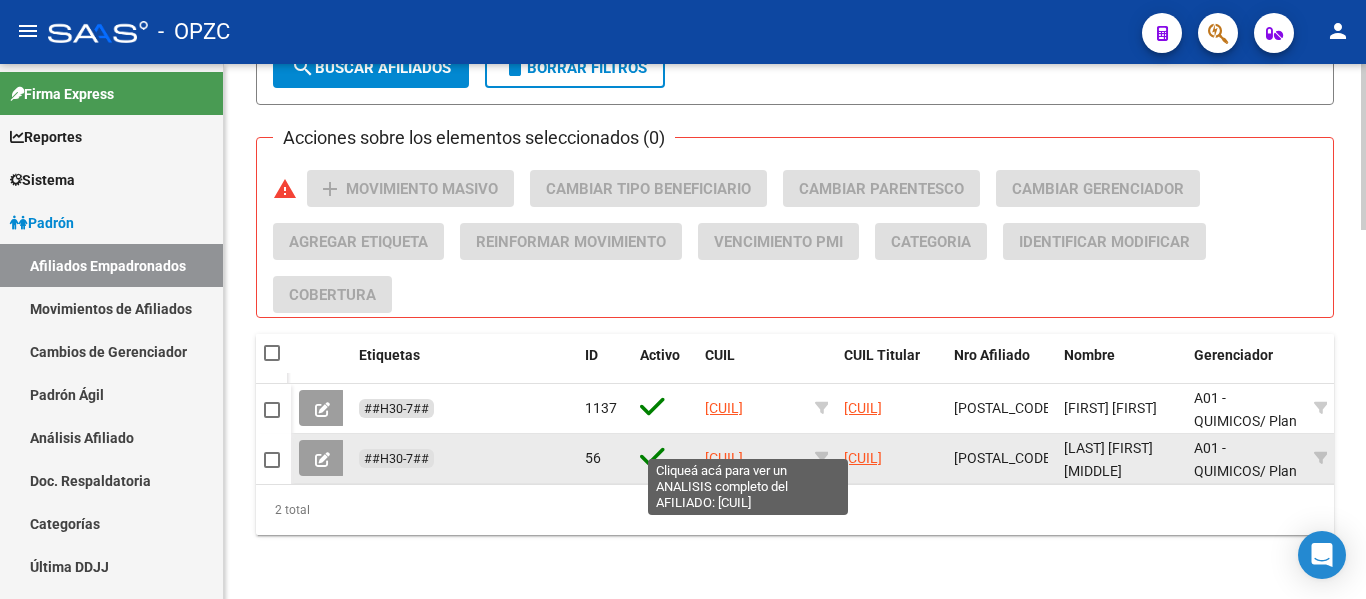 drag, startPoint x: 799, startPoint y: 439, endPoint x: 705, endPoint y: 449, distance: 94.53042 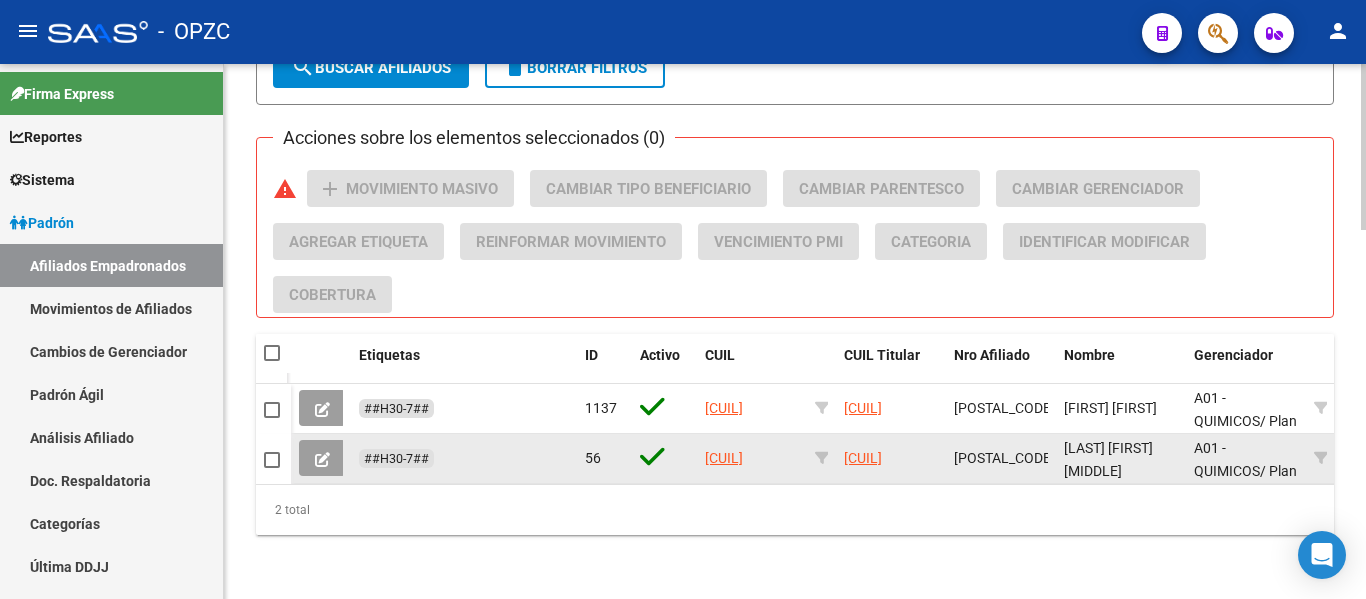 copy on "[CUIL]" 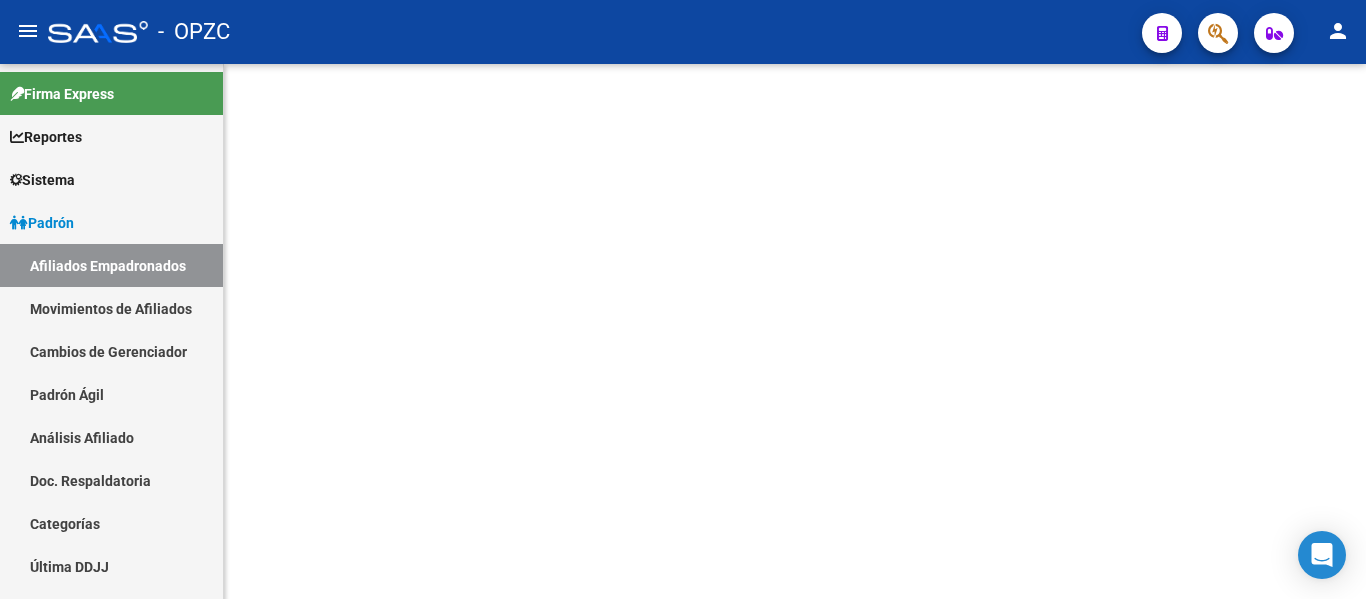 scroll, scrollTop: 0, scrollLeft: 0, axis: both 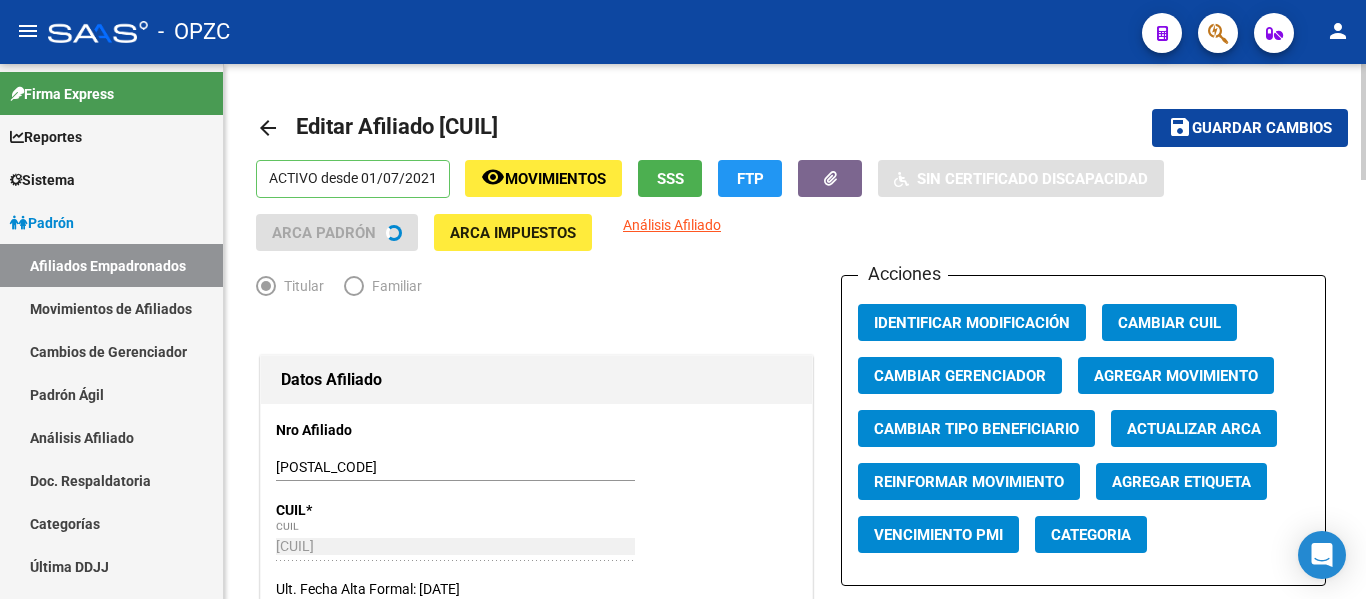 radio on "true" 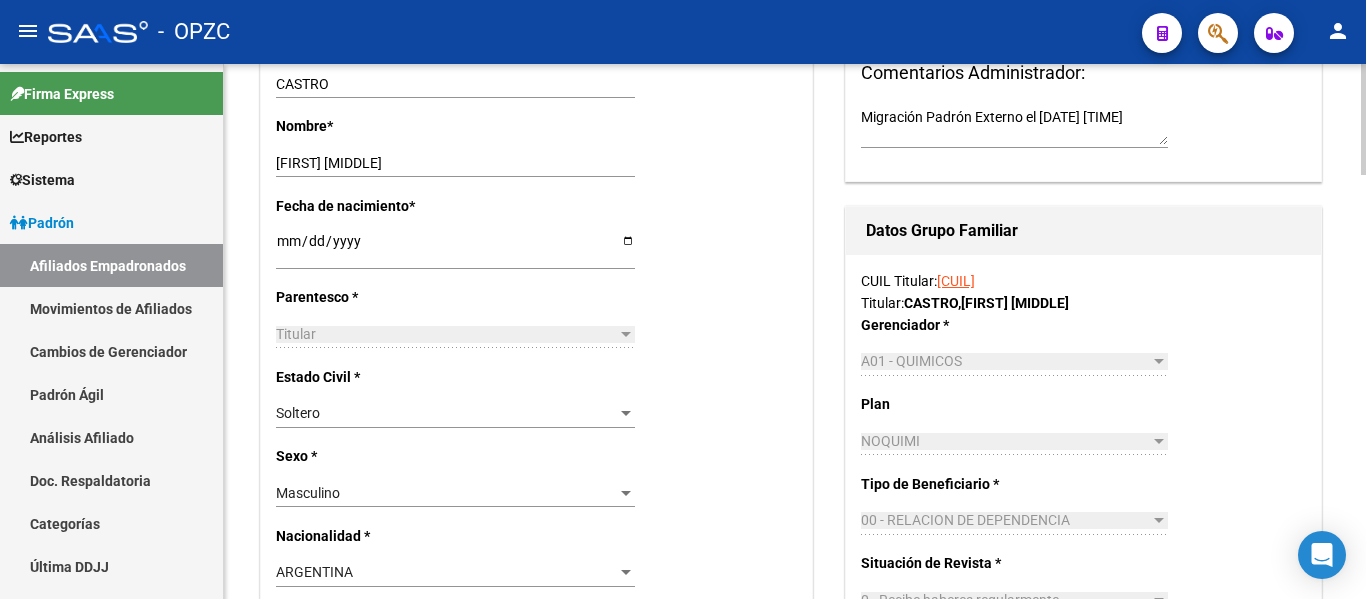 scroll, scrollTop: 900, scrollLeft: 0, axis: vertical 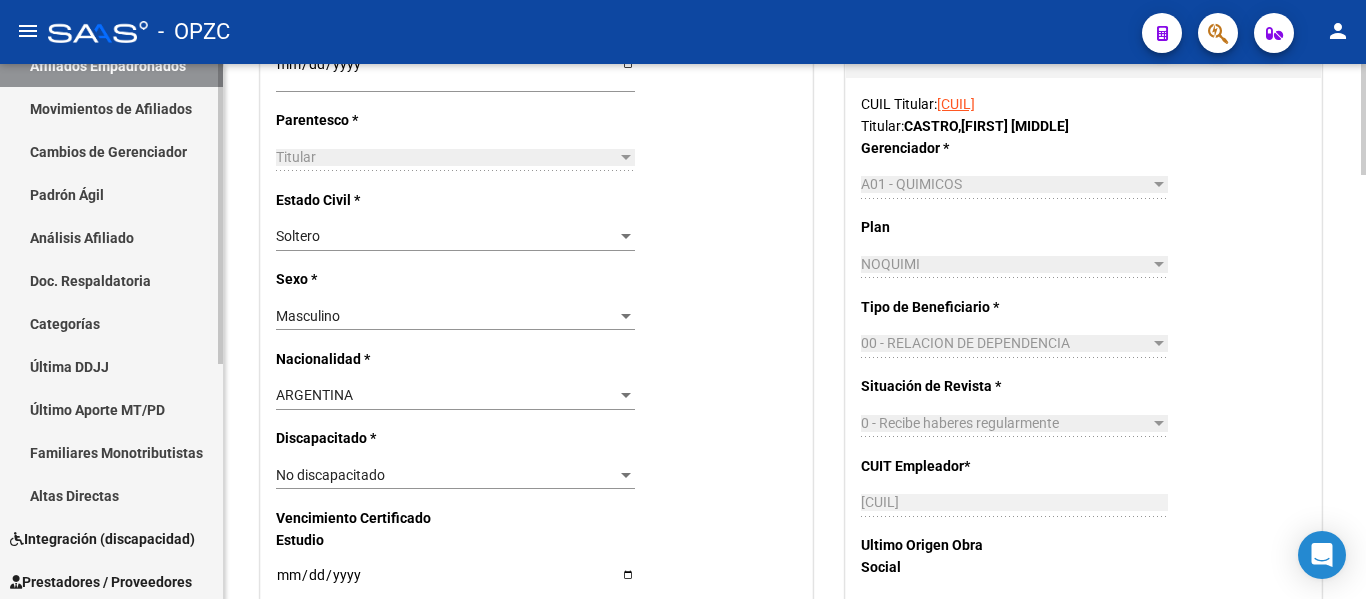 click on "Análisis Afiliado" at bounding box center [111, 237] 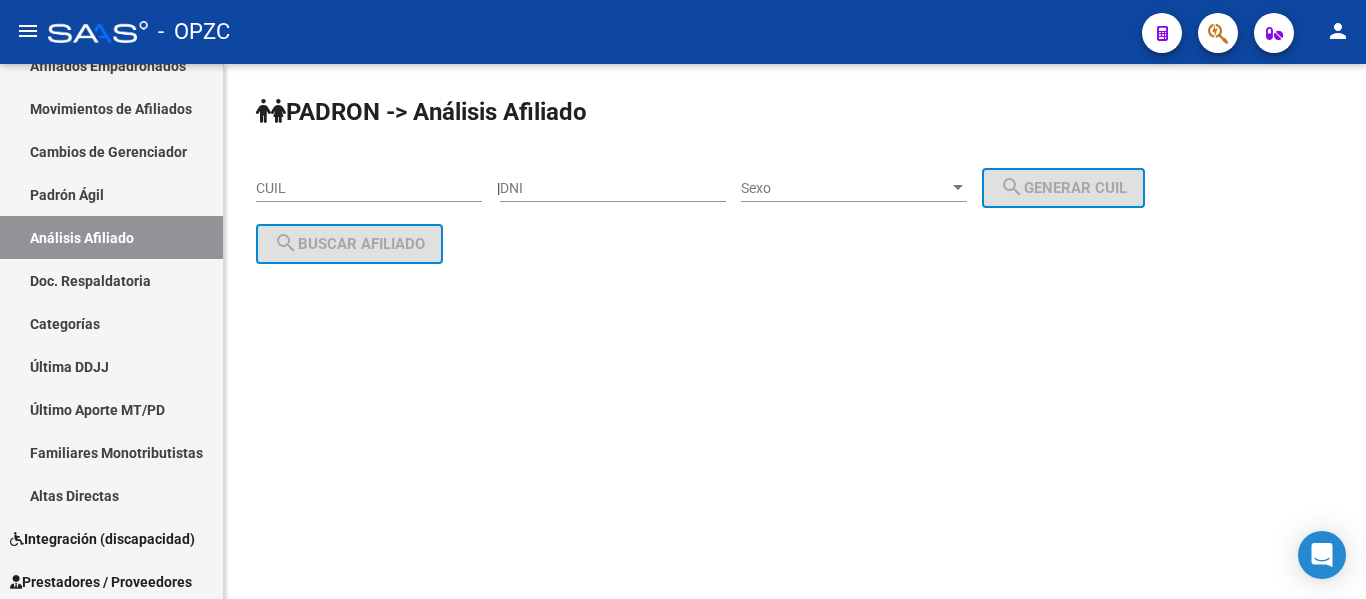 scroll, scrollTop: 0, scrollLeft: 0, axis: both 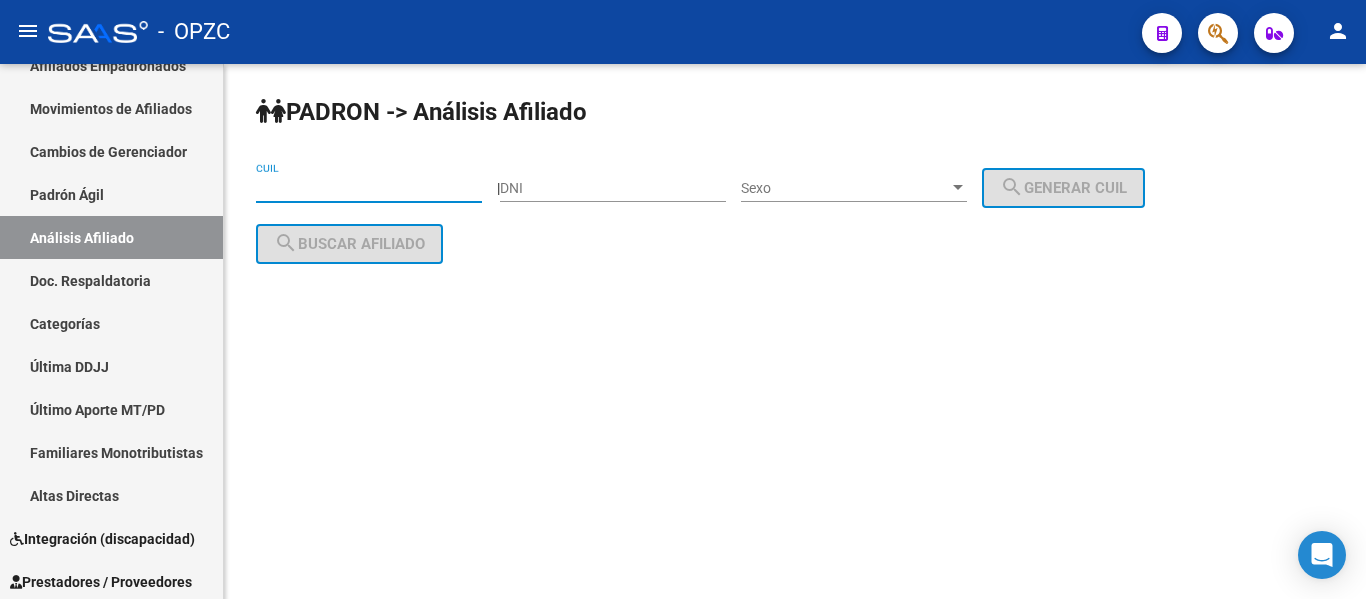 paste on "[CUIL]" 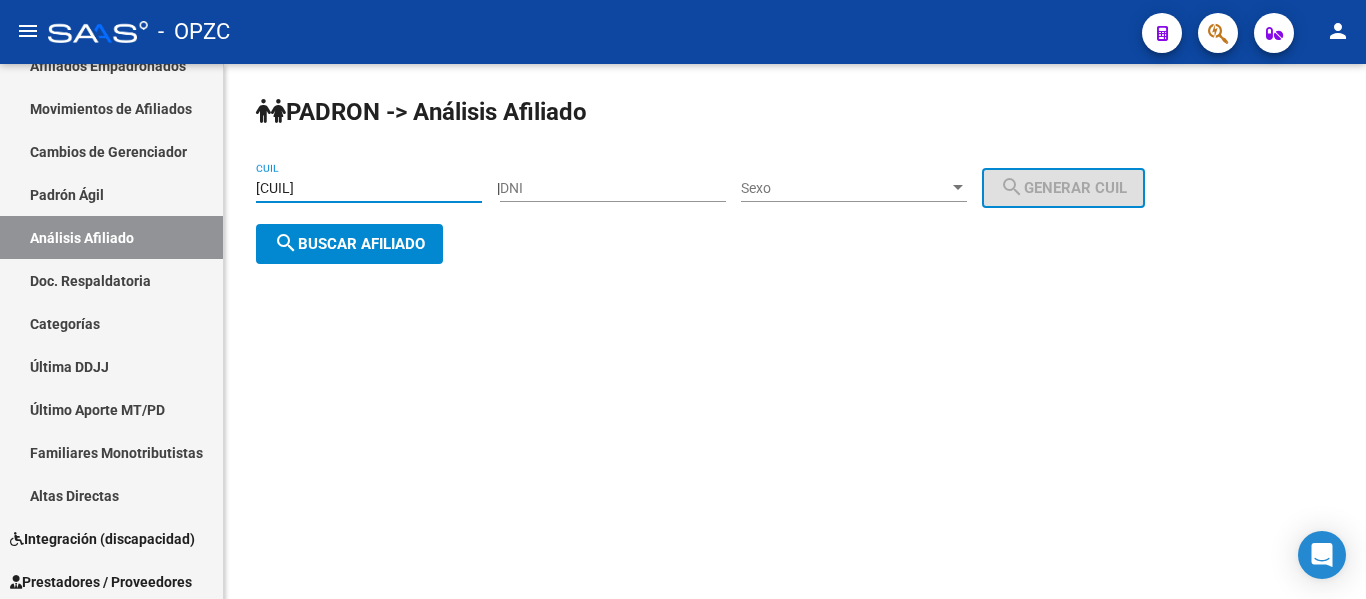 type on "[CUIL]" 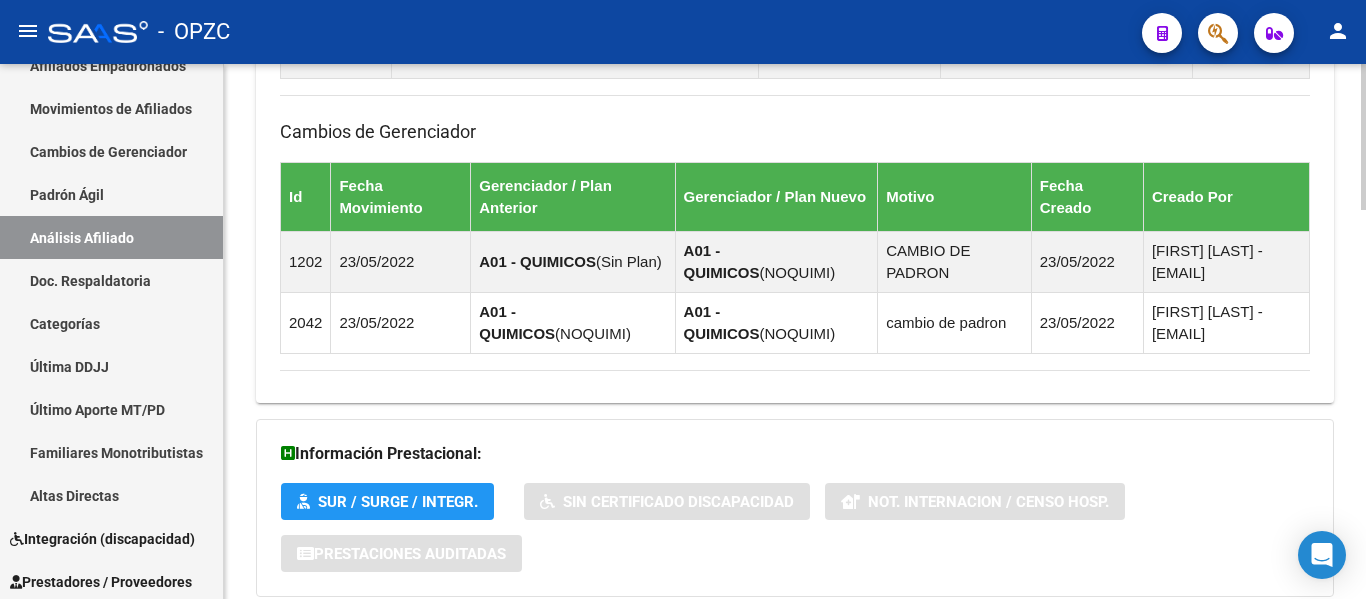 scroll, scrollTop: 1432, scrollLeft: 0, axis: vertical 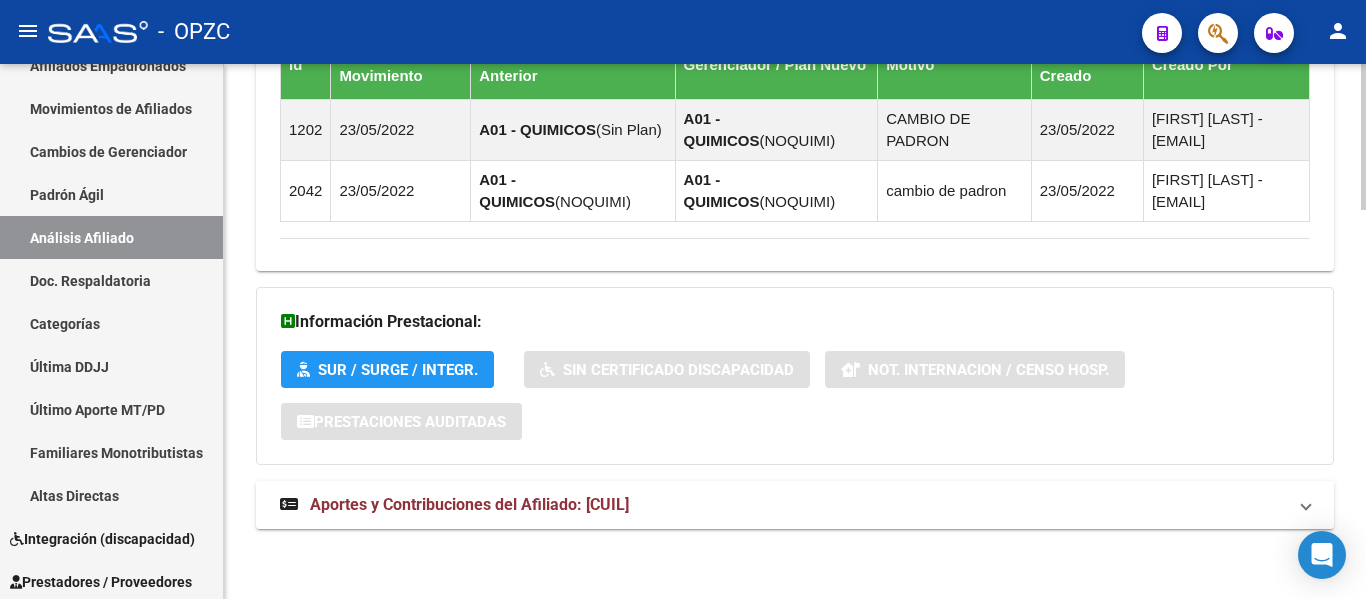 click on "Aportes y Contribuciones del Afiliado: [CUIL]" at bounding box center (795, 505) 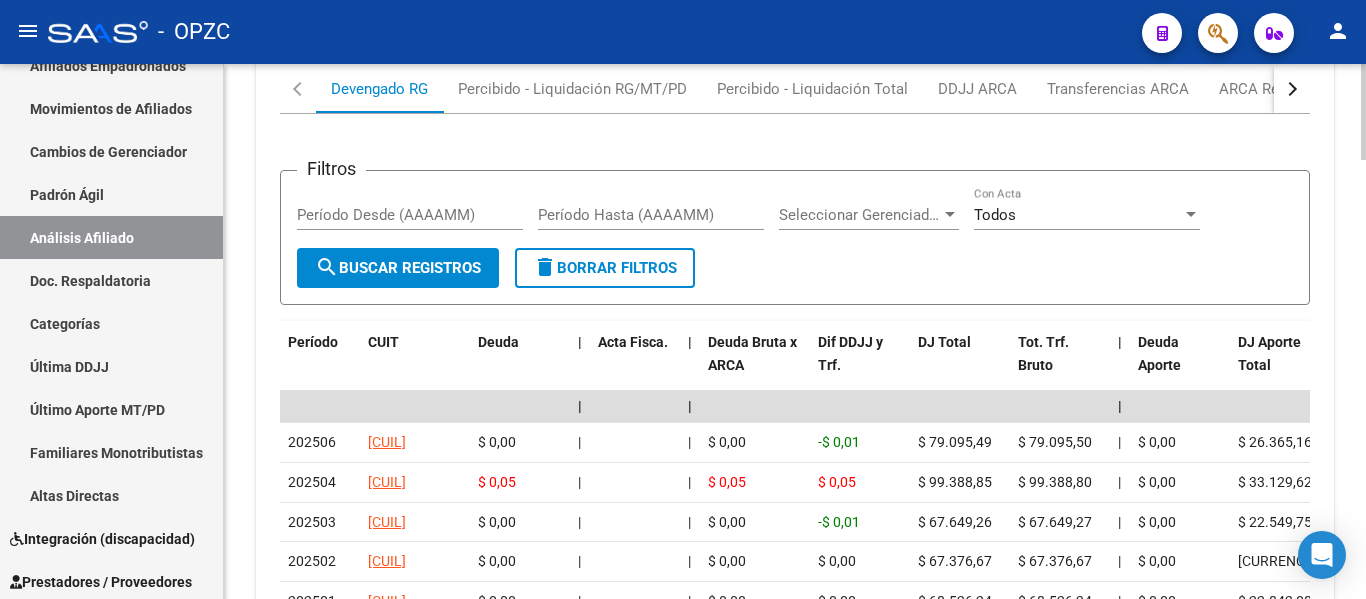 scroll, scrollTop: 2232, scrollLeft: 0, axis: vertical 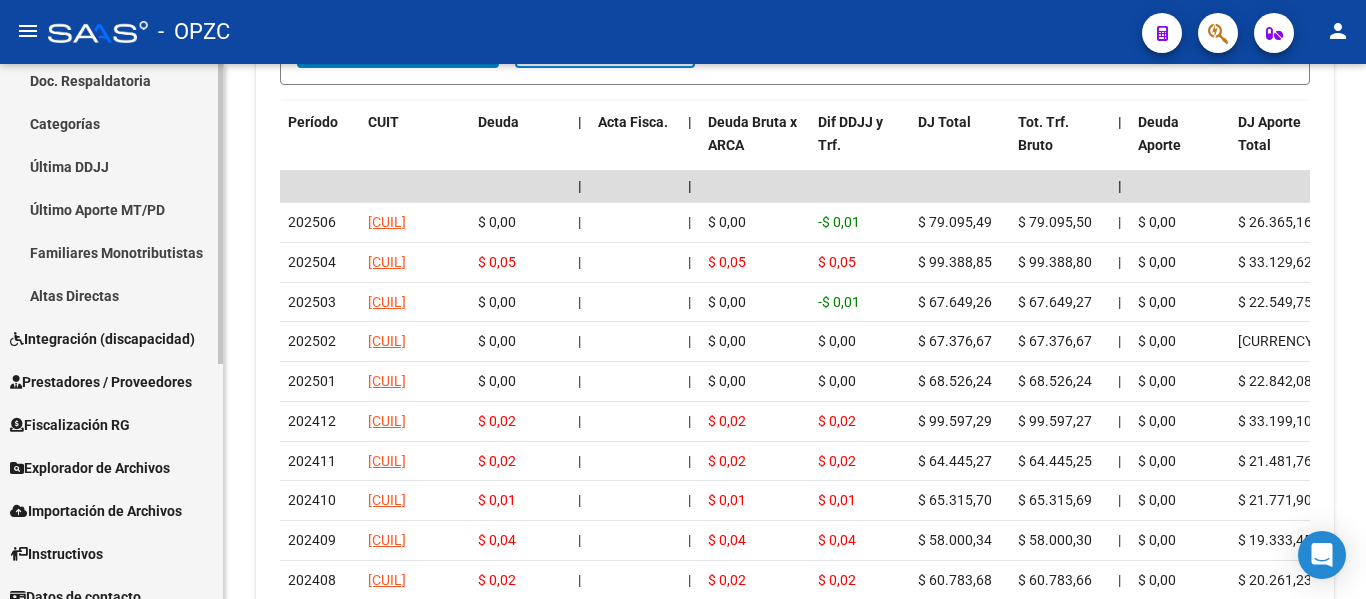 click on "Explorador de Archivos" at bounding box center (90, 468) 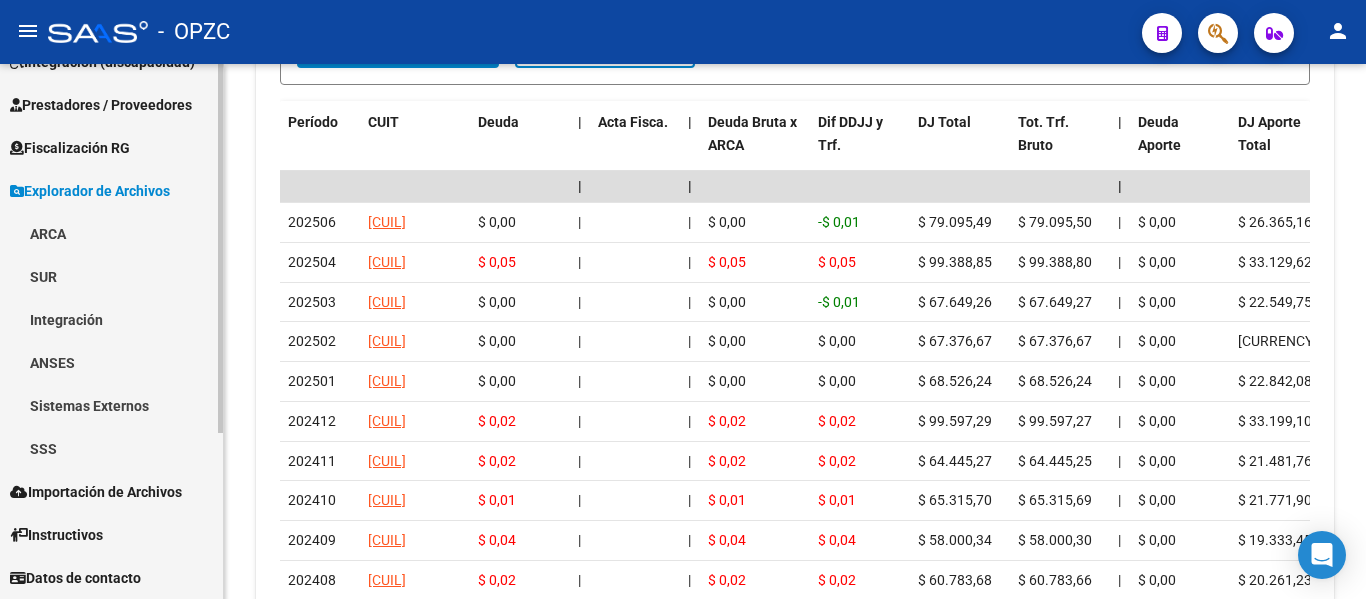 scroll, scrollTop: 204, scrollLeft: 0, axis: vertical 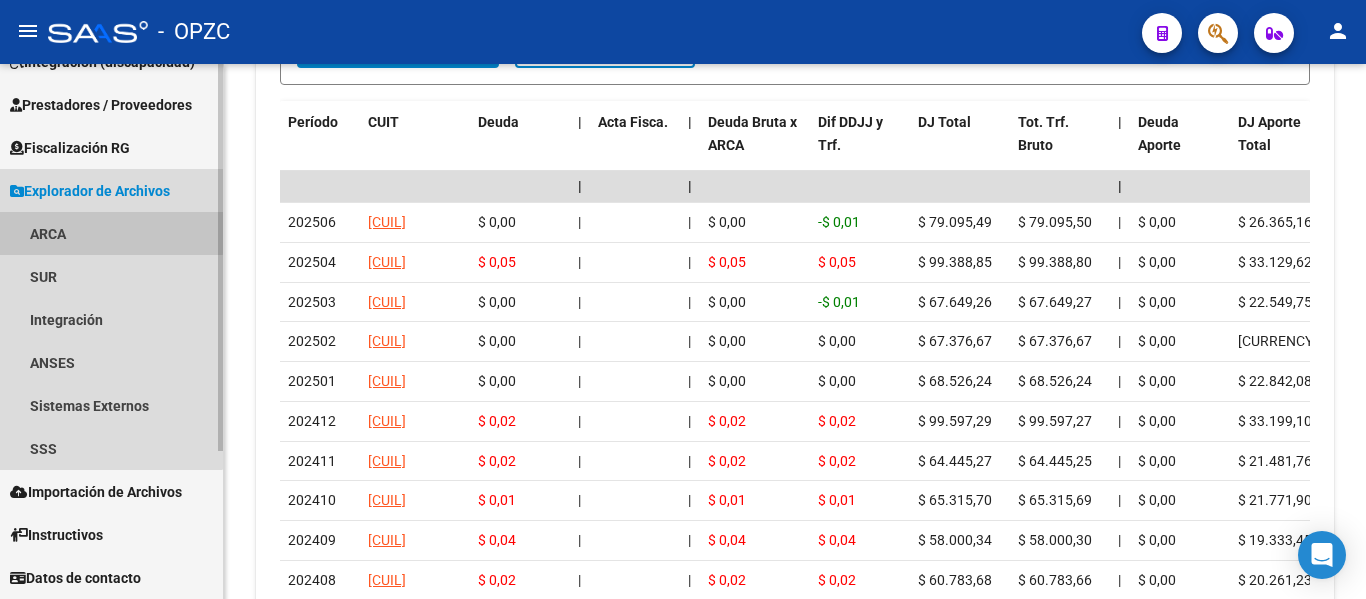 click on "ARCA" at bounding box center [111, 233] 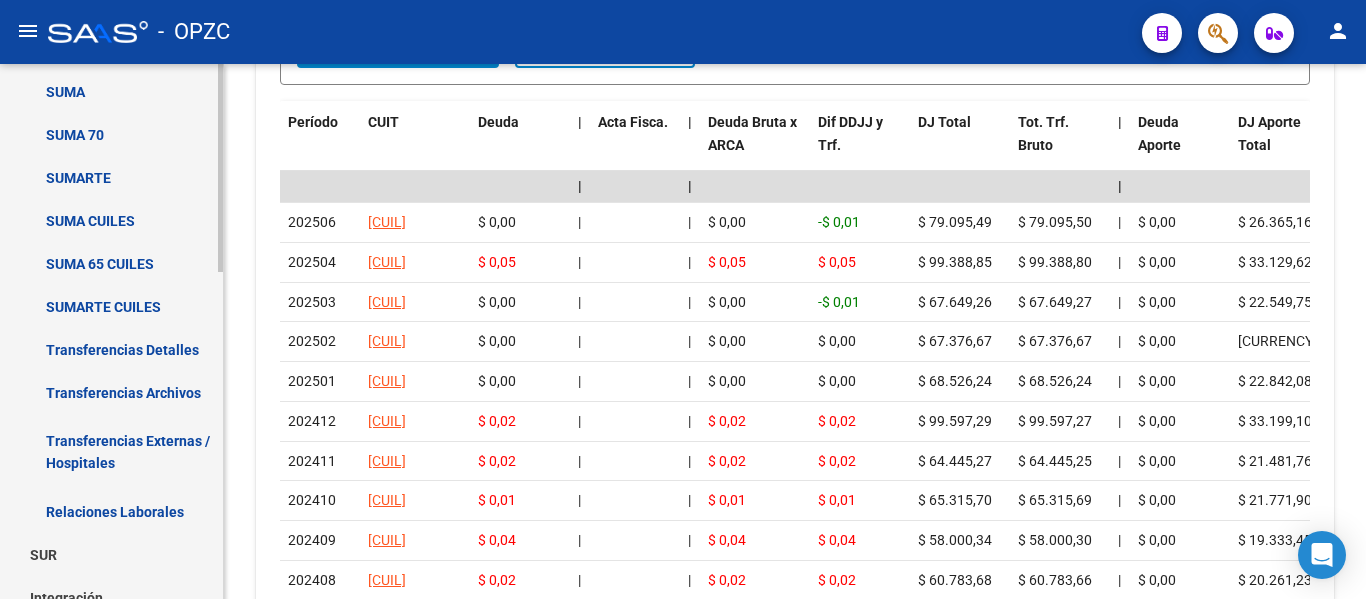 scroll, scrollTop: 604, scrollLeft: 0, axis: vertical 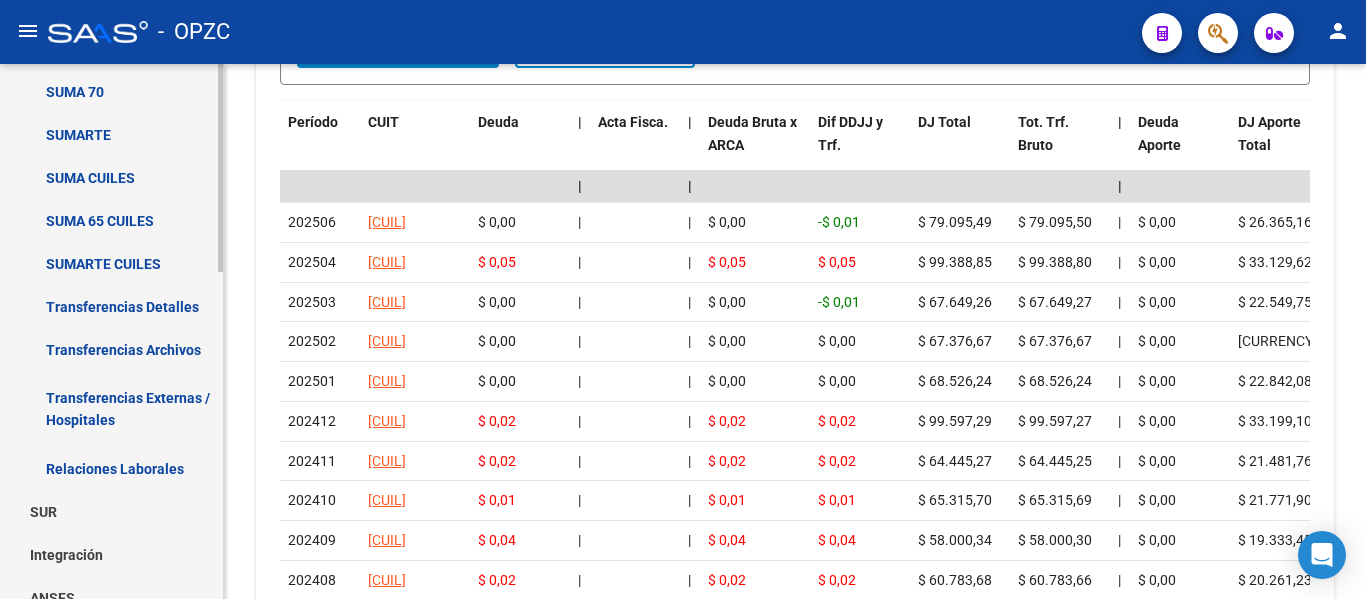 click on "Relaciones Laborales" at bounding box center (111, 468) 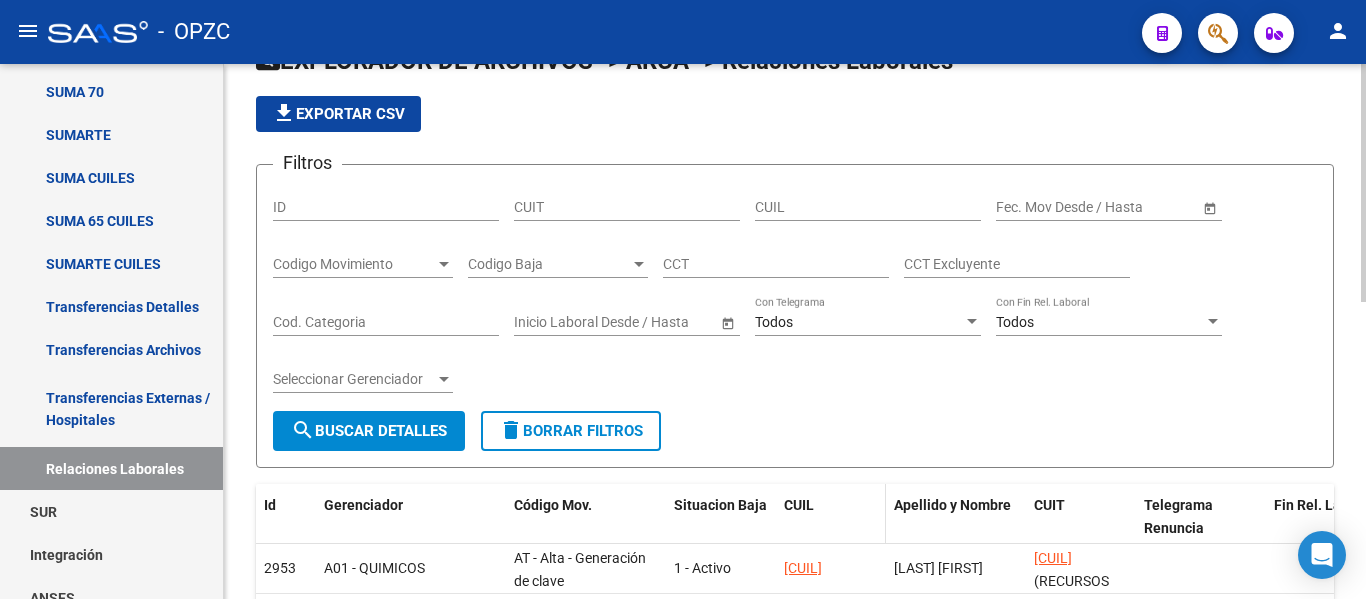scroll, scrollTop: 67, scrollLeft: 0, axis: vertical 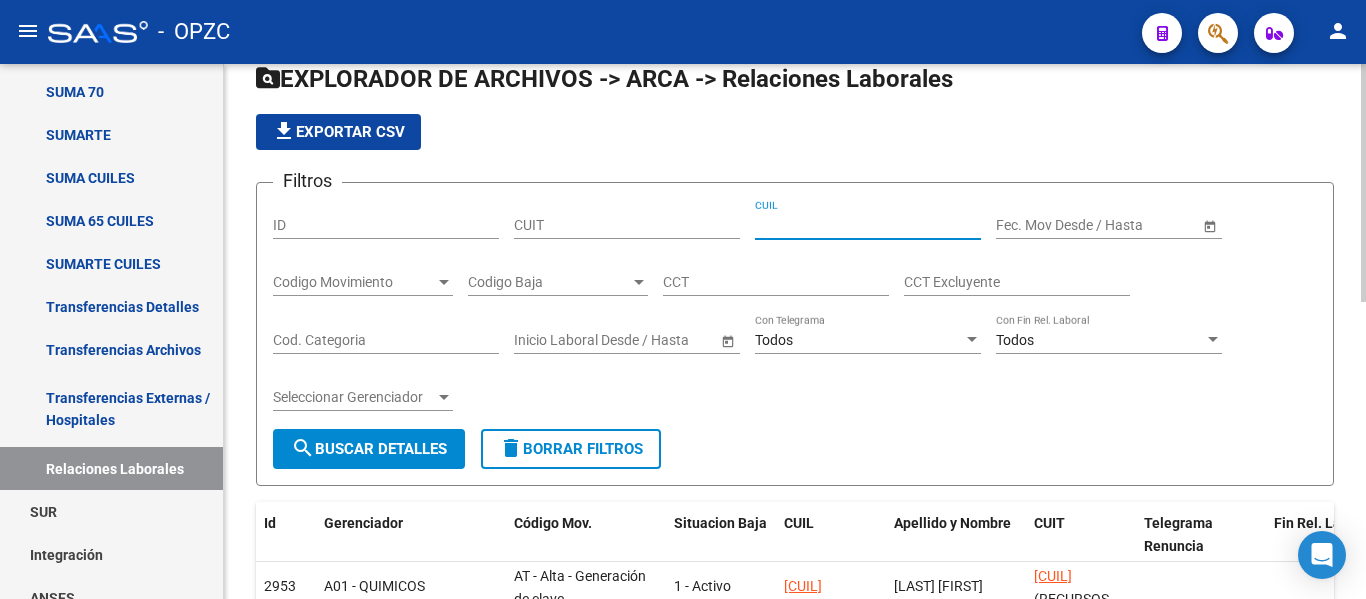 paste on "[CUIL]" 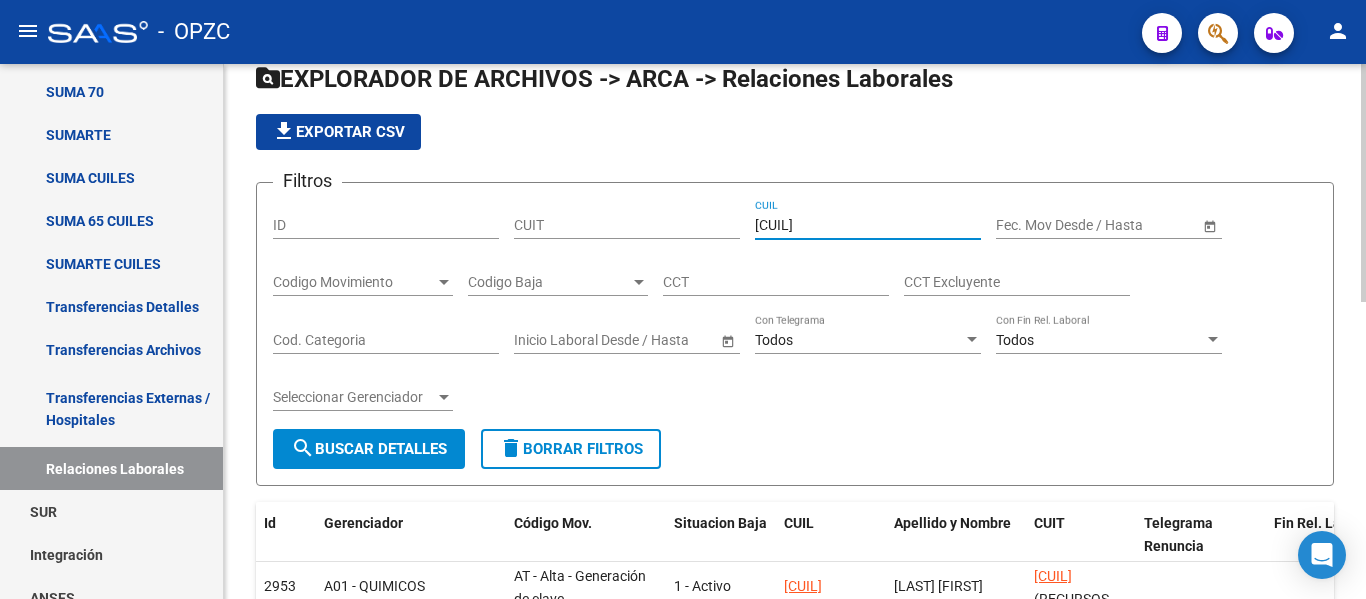 type on "[CUIL]" 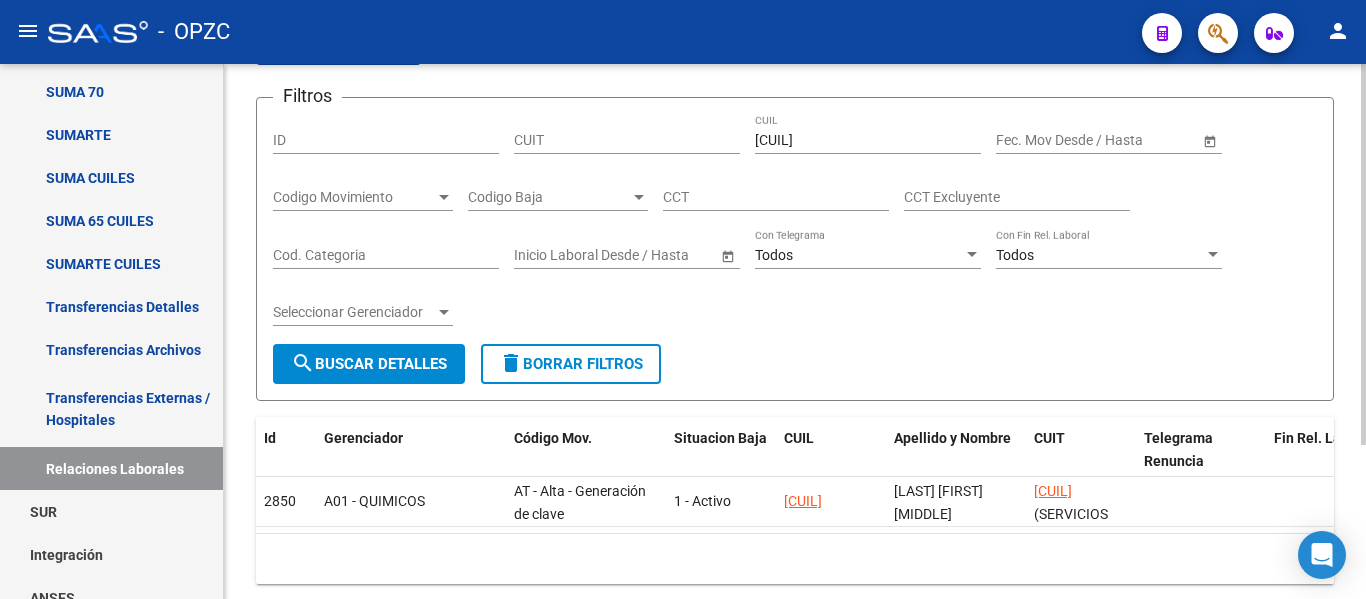 scroll, scrollTop: 217, scrollLeft: 0, axis: vertical 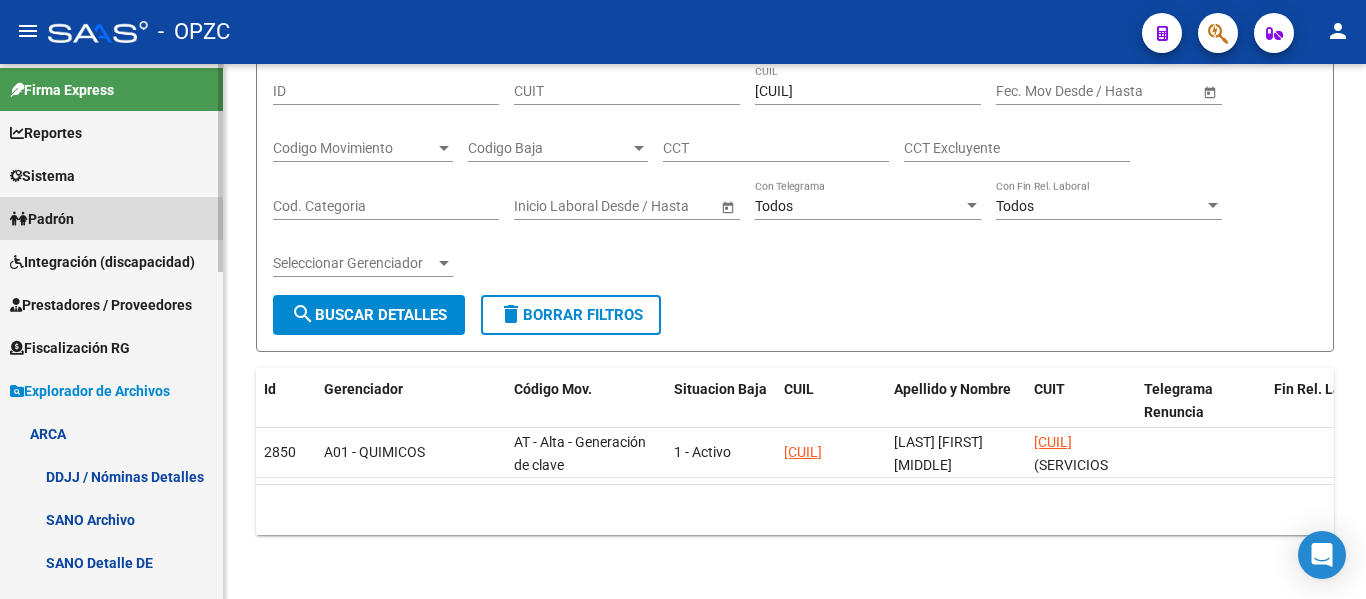 click on "Padrón" at bounding box center (111, 218) 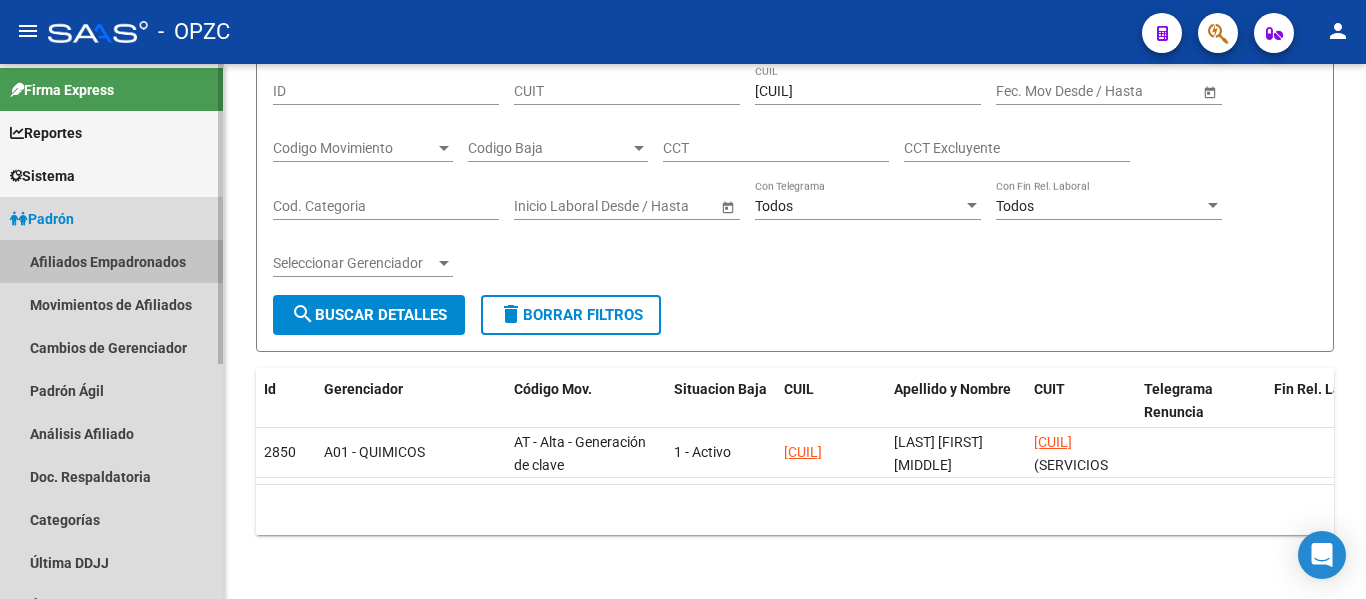 click on "Afiliados Empadronados" at bounding box center [111, 261] 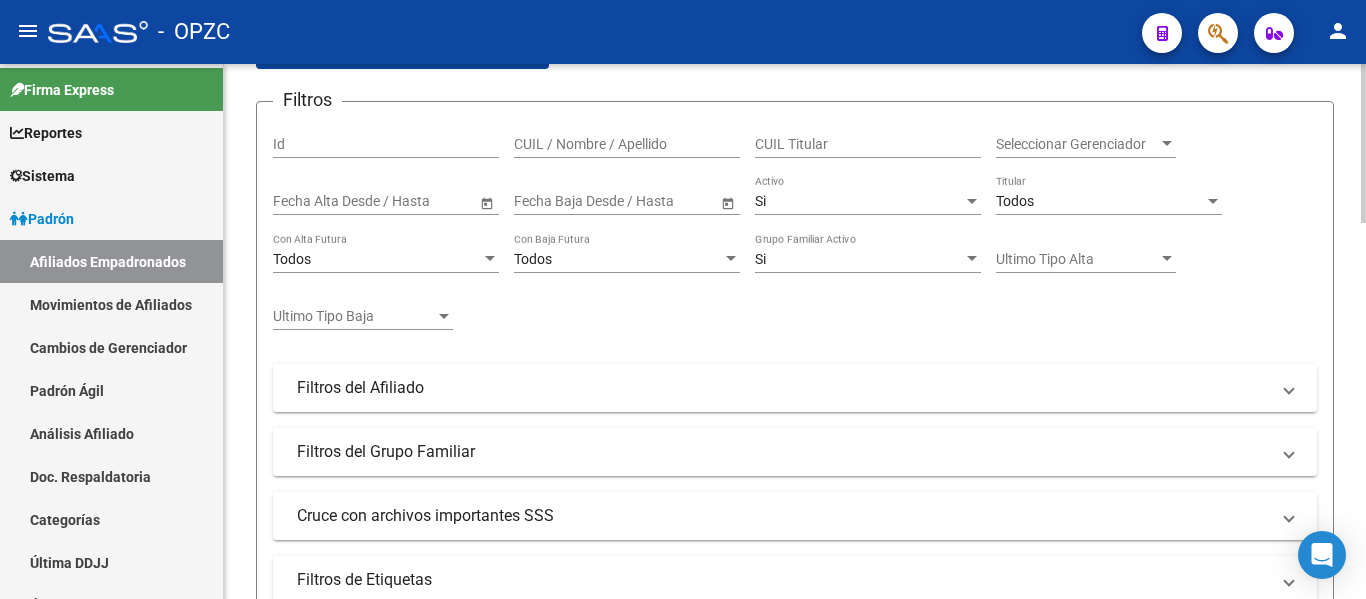 scroll, scrollTop: 0, scrollLeft: 0, axis: both 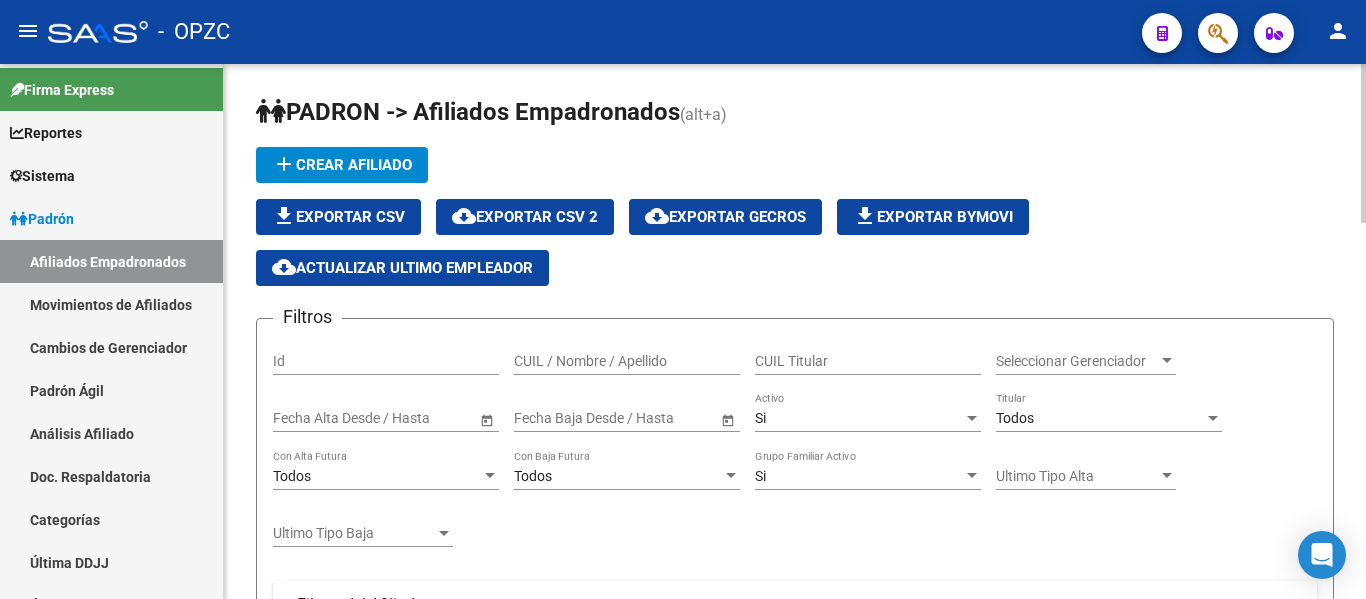 click on "CUIL / Nombre / Apellido" at bounding box center [627, 361] 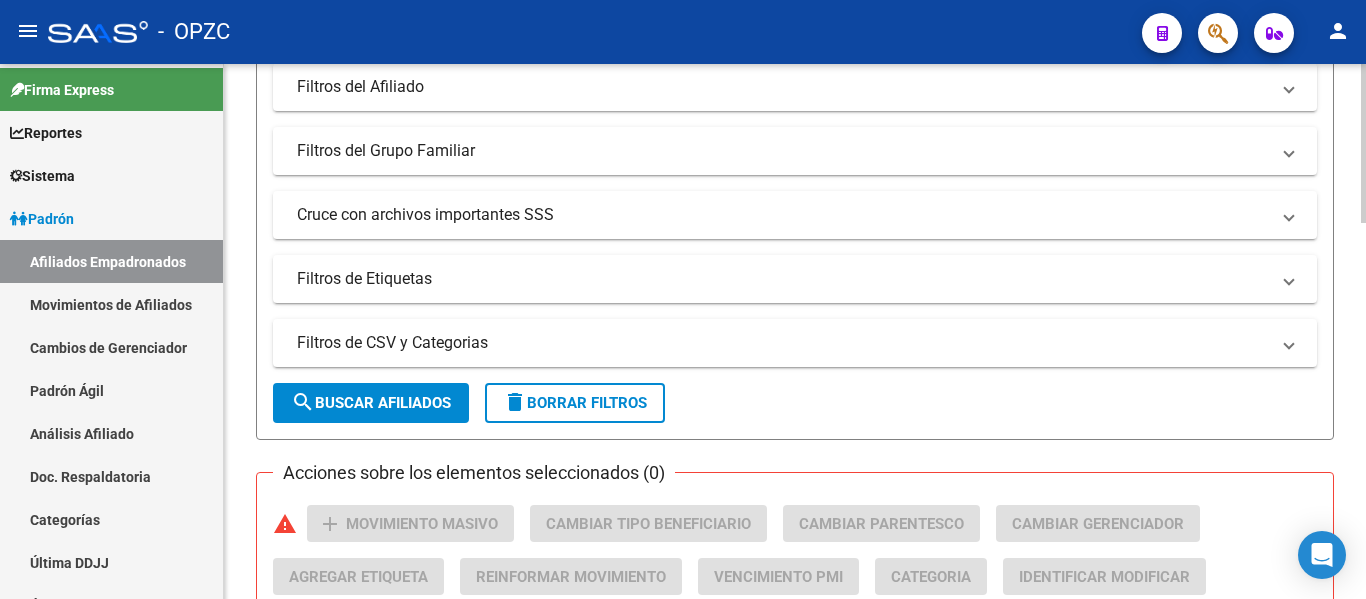 scroll, scrollTop: 500, scrollLeft: 0, axis: vertical 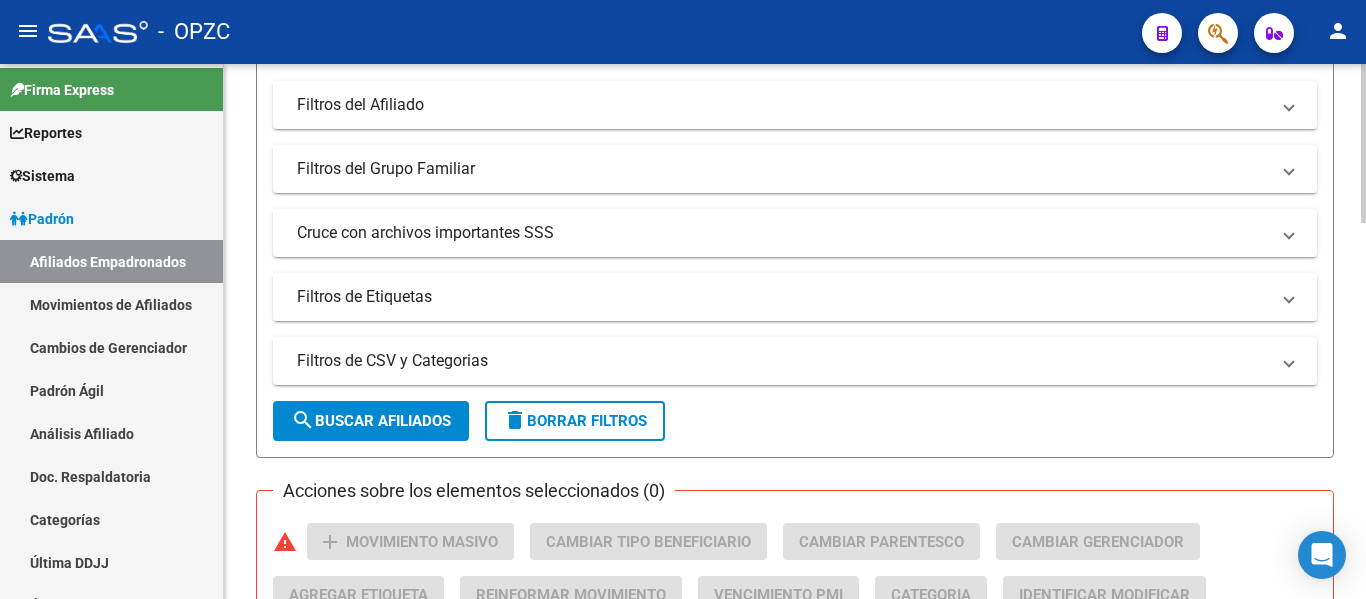 click on "Filtros de Etiquetas" at bounding box center (783, 297) 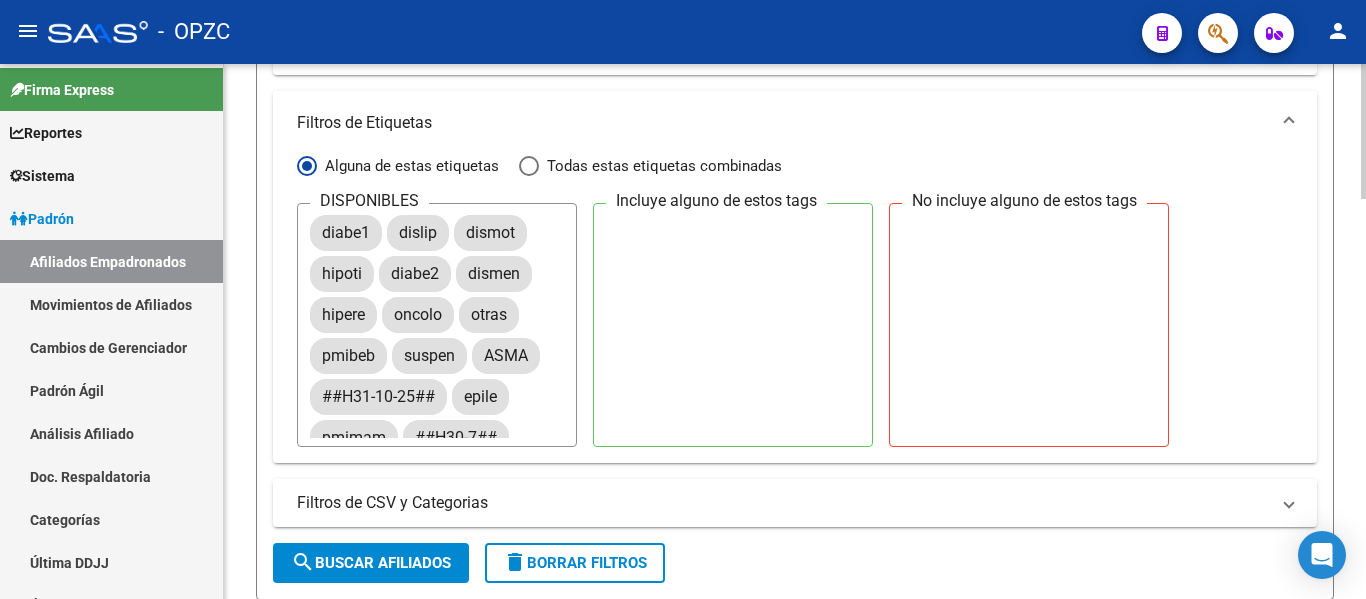 scroll, scrollTop: 700, scrollLeft: 0, axis: vertical 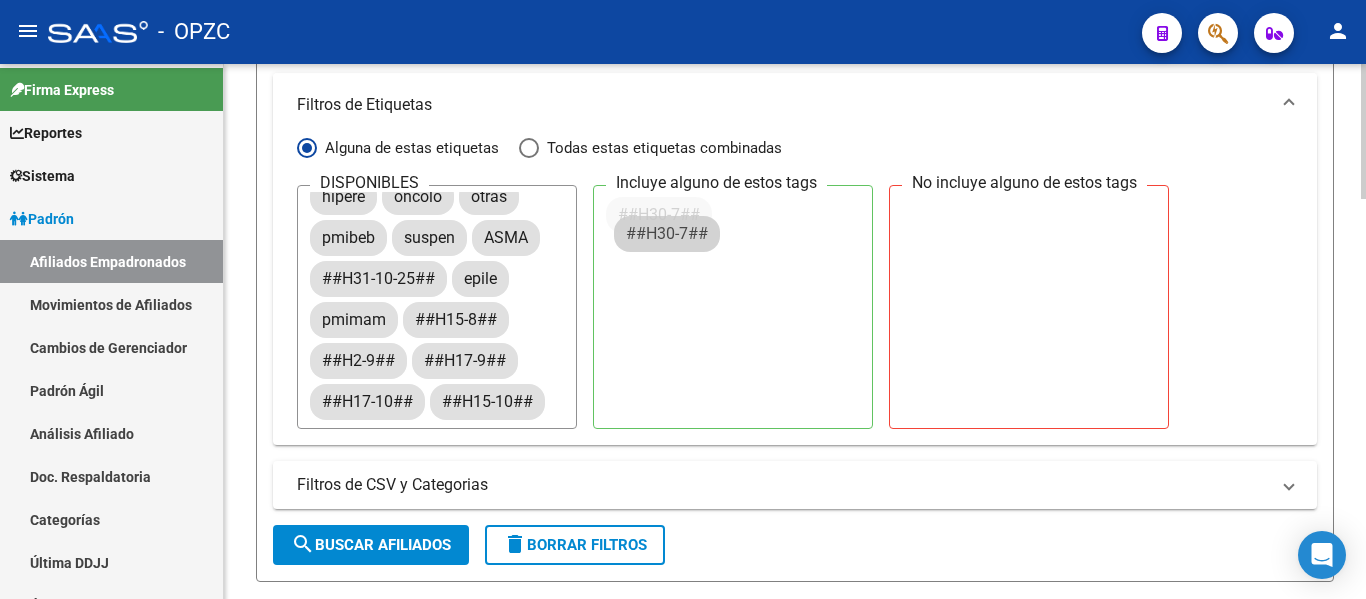 drag, startPoint x: 371, startPoint y: 367, endPoint x: 676, endPoint y: 238, distance: 331.15857 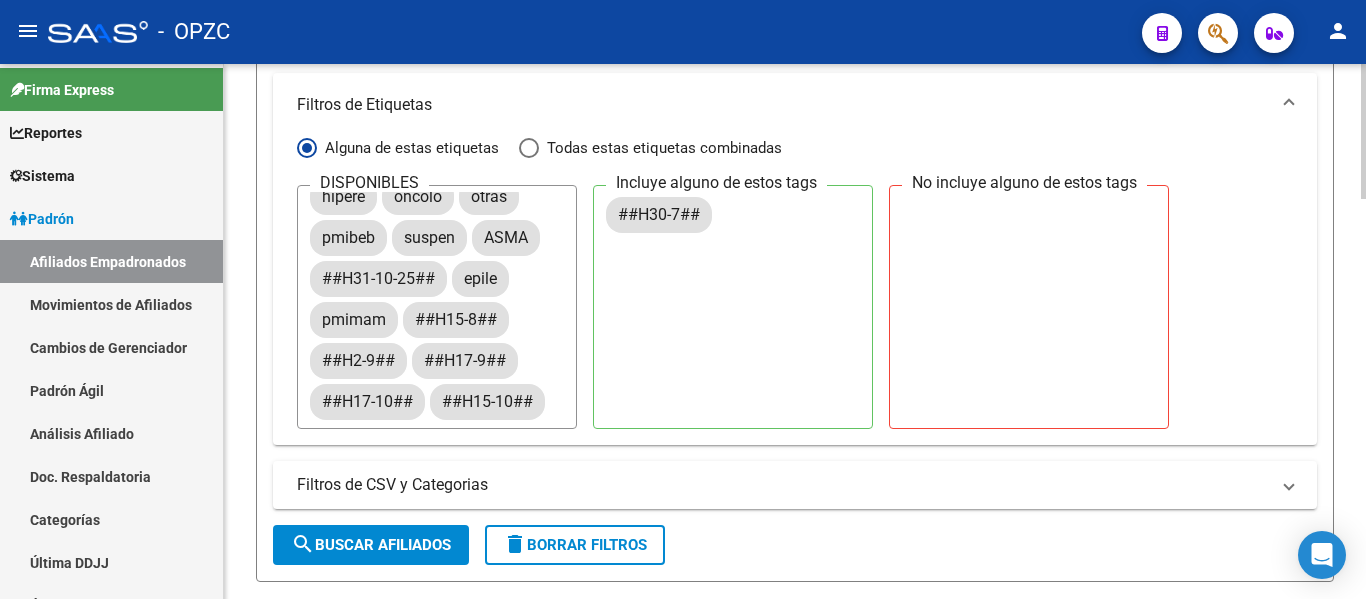 click on "search  Buscar Afiliados" 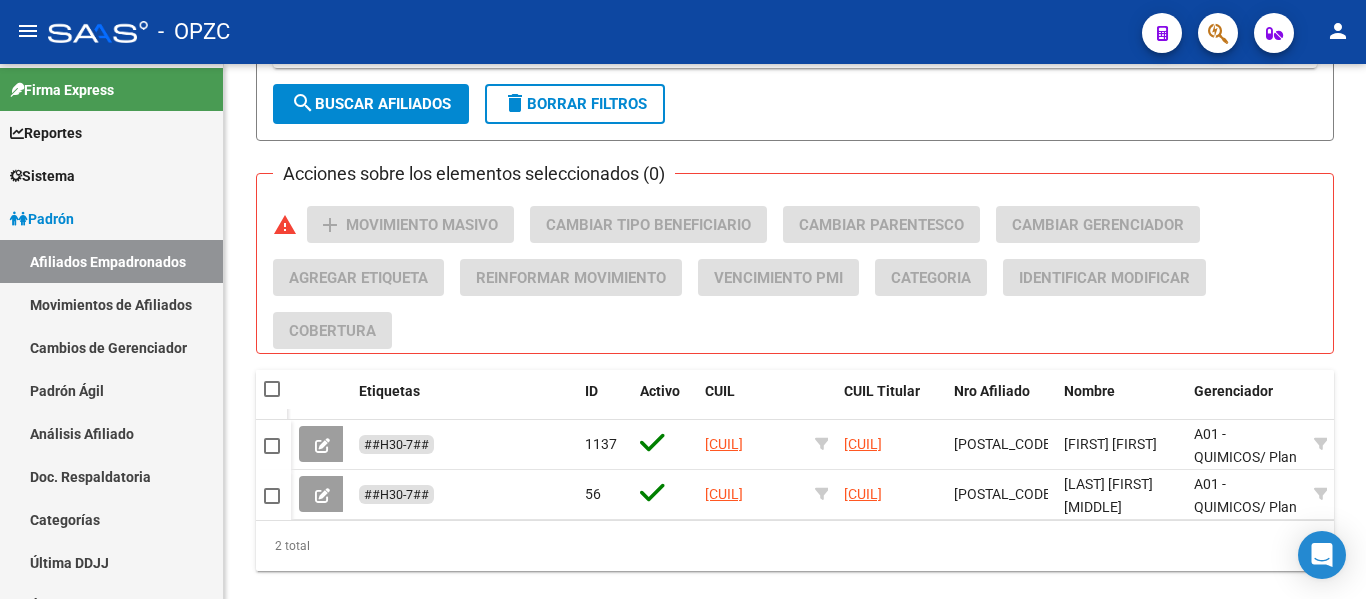 scroll, scrollTop: 1192, scrollLeft: 0, axis: vertical 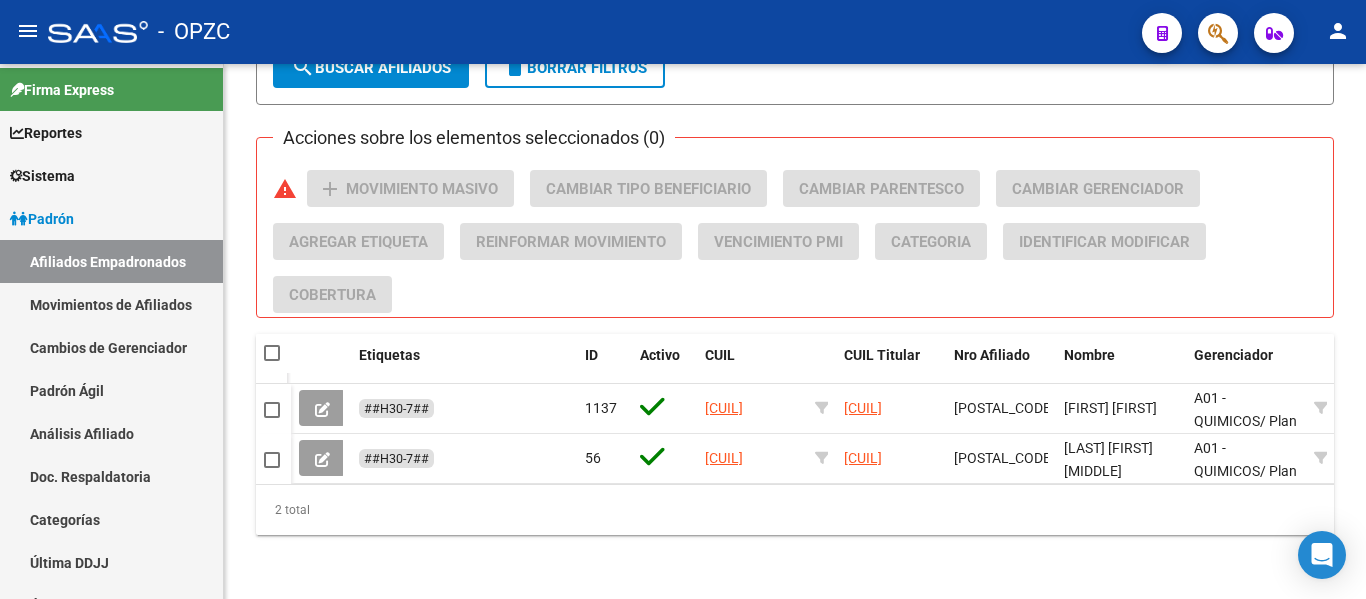 click at bounding box center [272, 353] 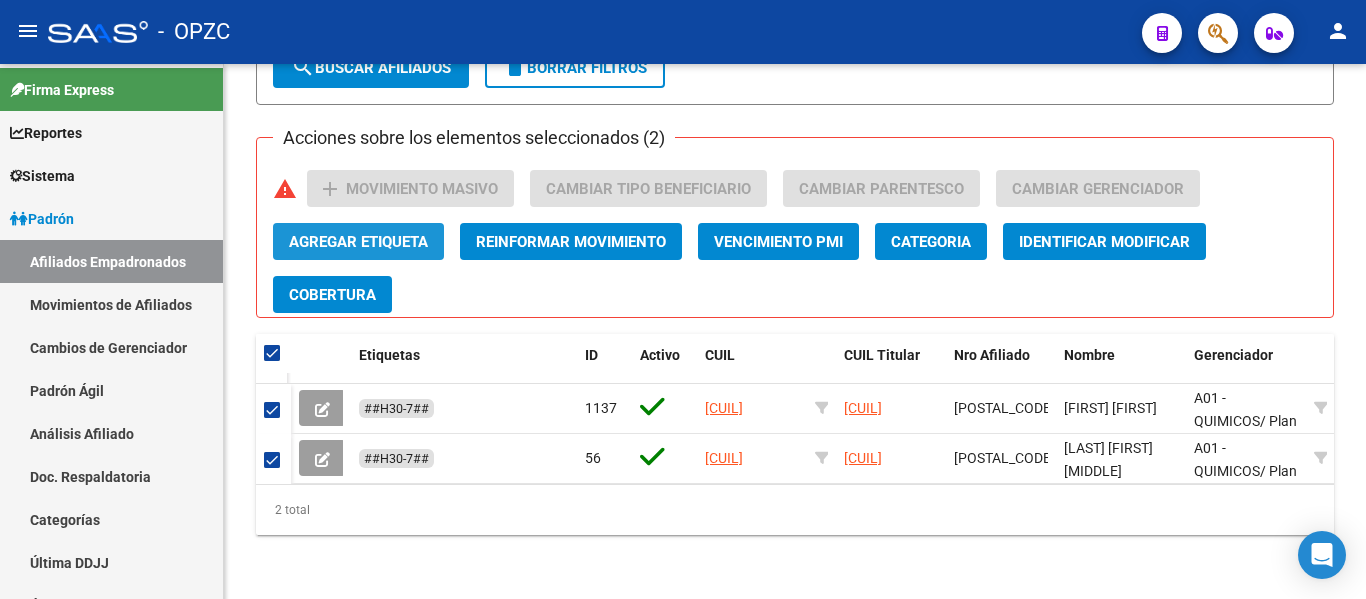 click on "Agregar Etiqueta" 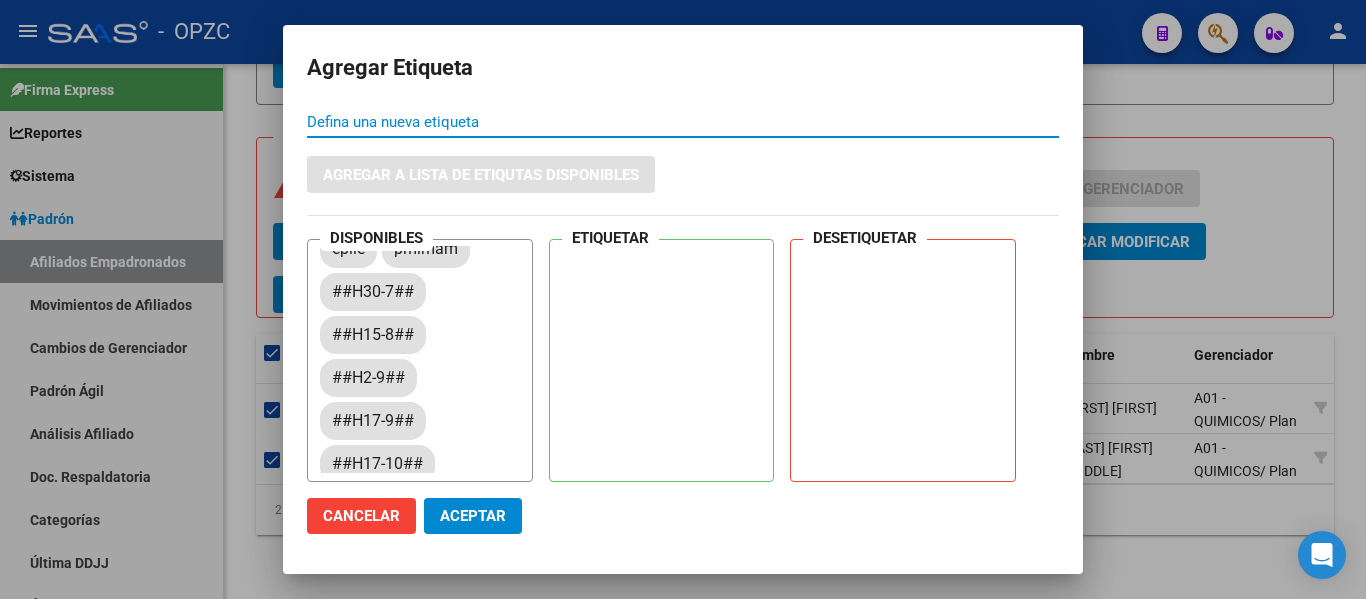 scroll, scrollTop: 318, scrollLeft: 0, axis: vertical 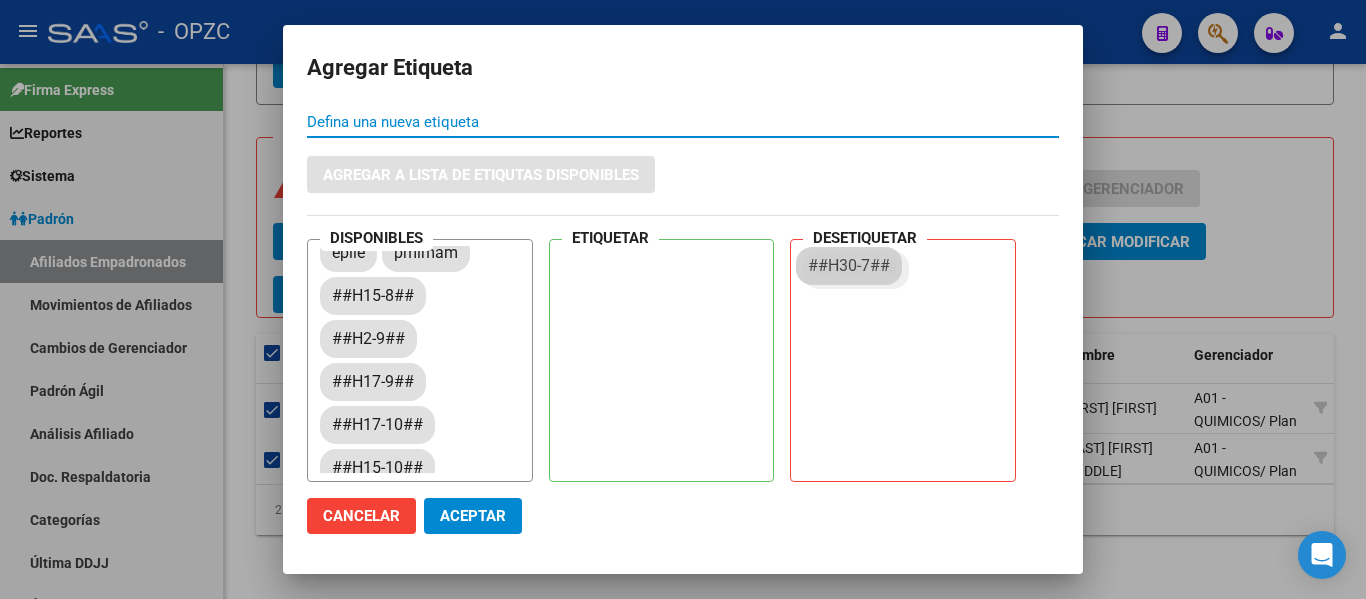 drag, startPoint x: 384, startPoint y: 300, endPoint x: 860, endPoint y: 269, distance: 477.0084 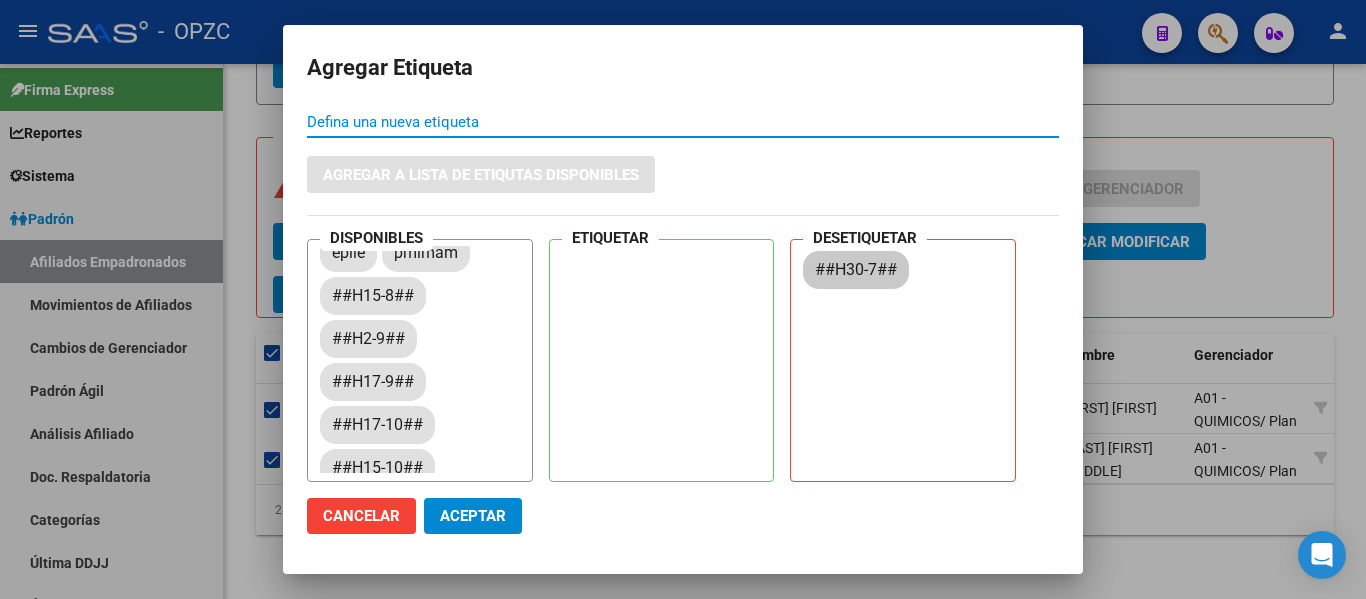 click on "Aceptar" 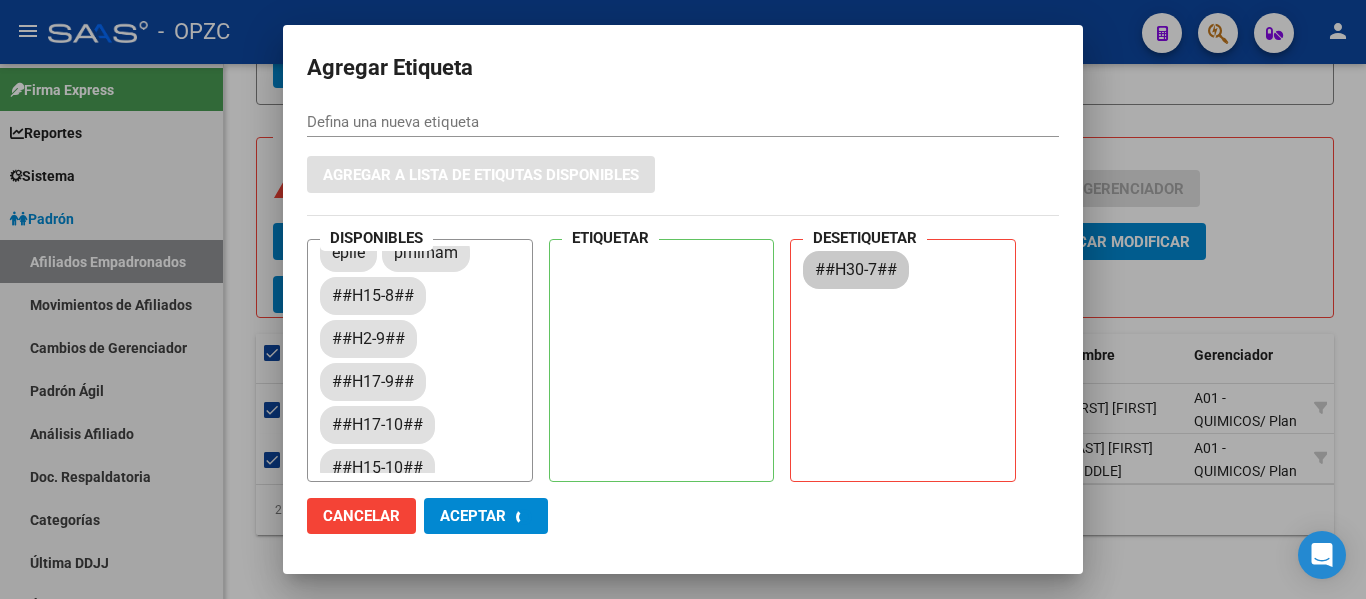 checkbox on "false" 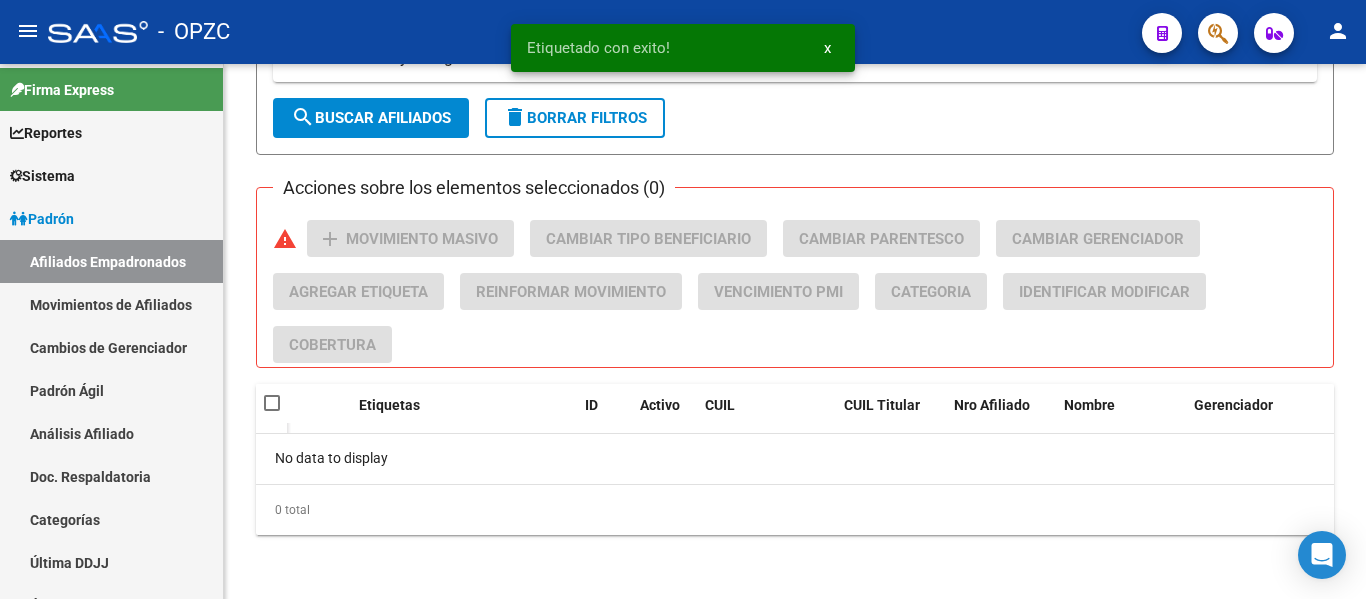 scroll, scrollTop: 1127, scrollLeft: 0, axis: vertical 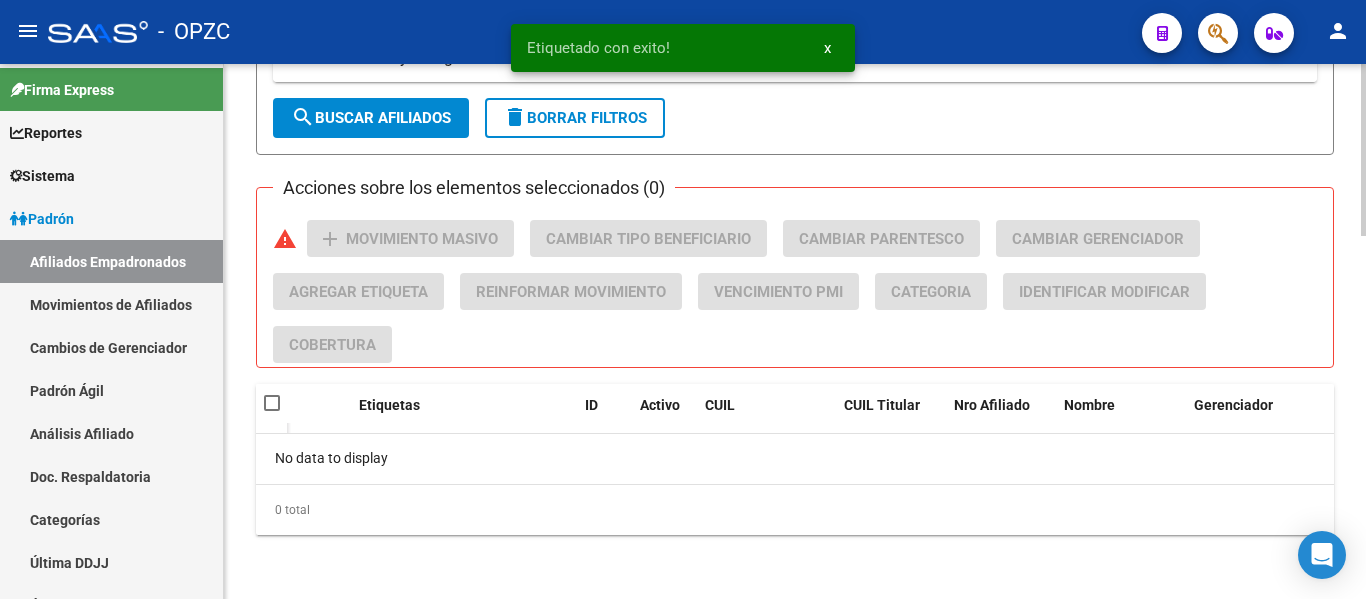click on "delete  Borrar Filtros" 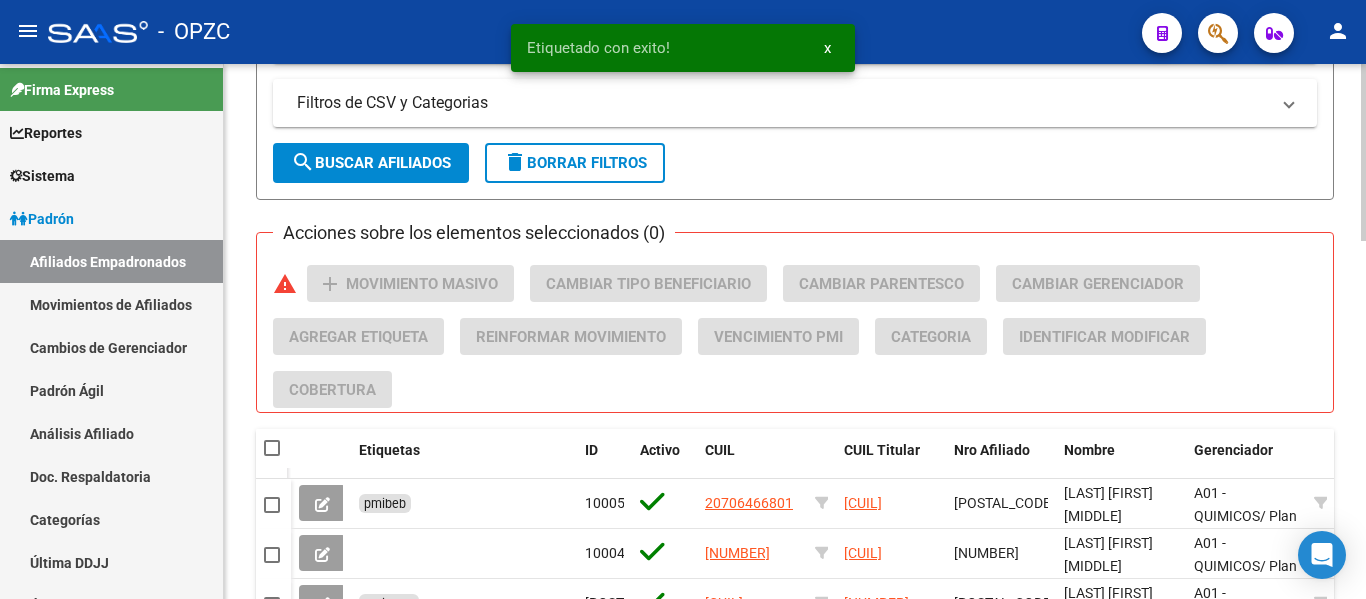 scroll, scrollTop: 1127, scrollLeft: 0, axis: vertical 